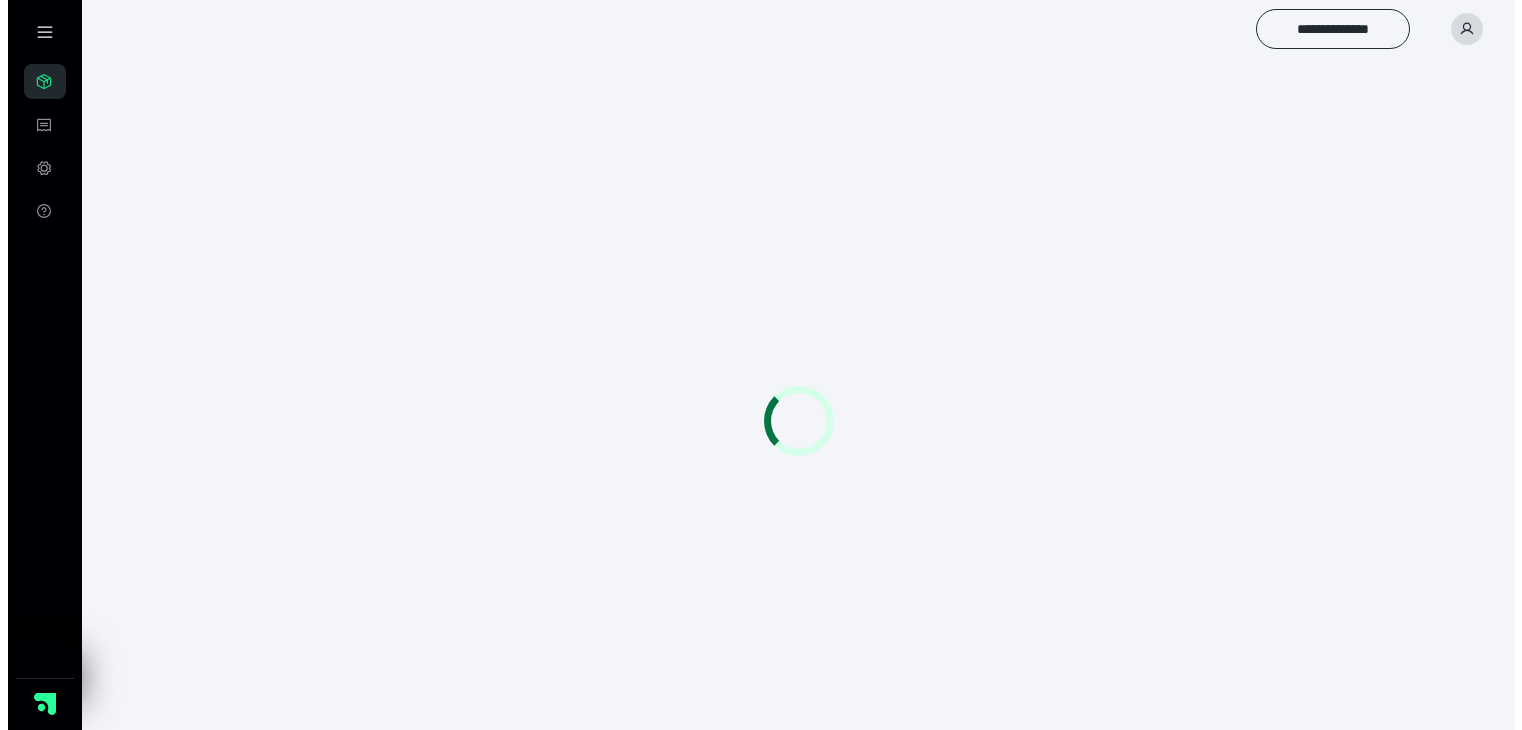 scroll, scrollTop: 0, scrollLeft: 0, axis: both 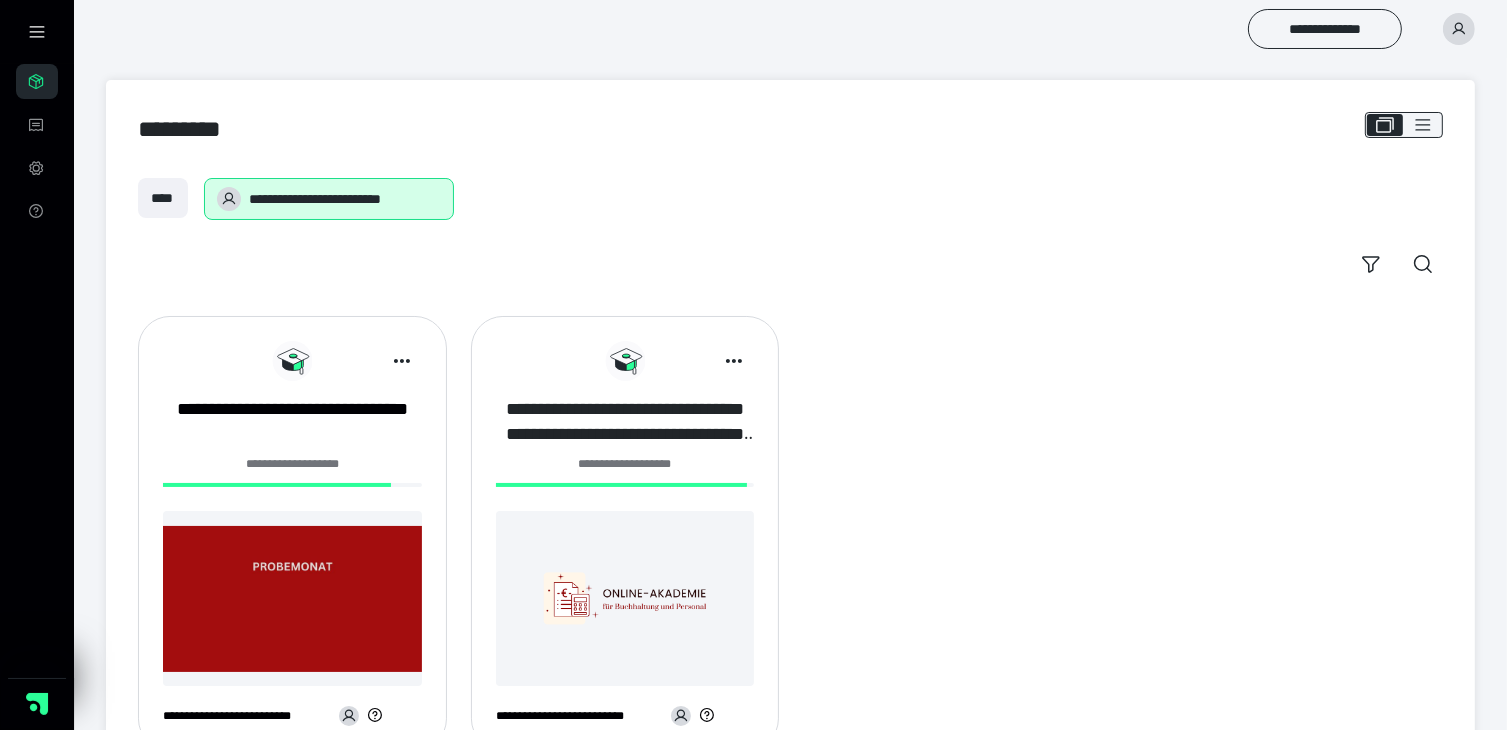 click on "**********" at bounding box center [625, 422] 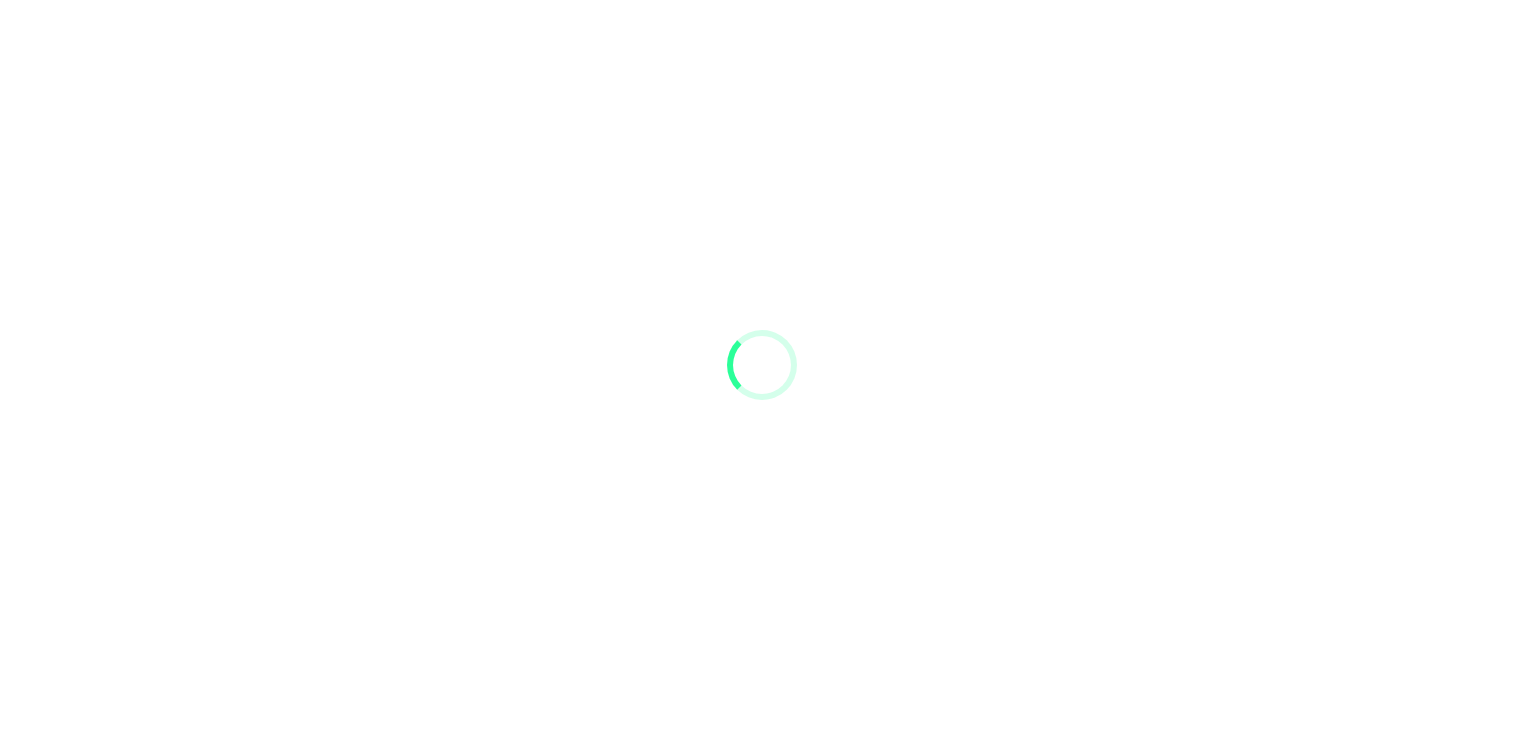 scroll, scrollTop: 0, scrollLeft: 0, axis: both 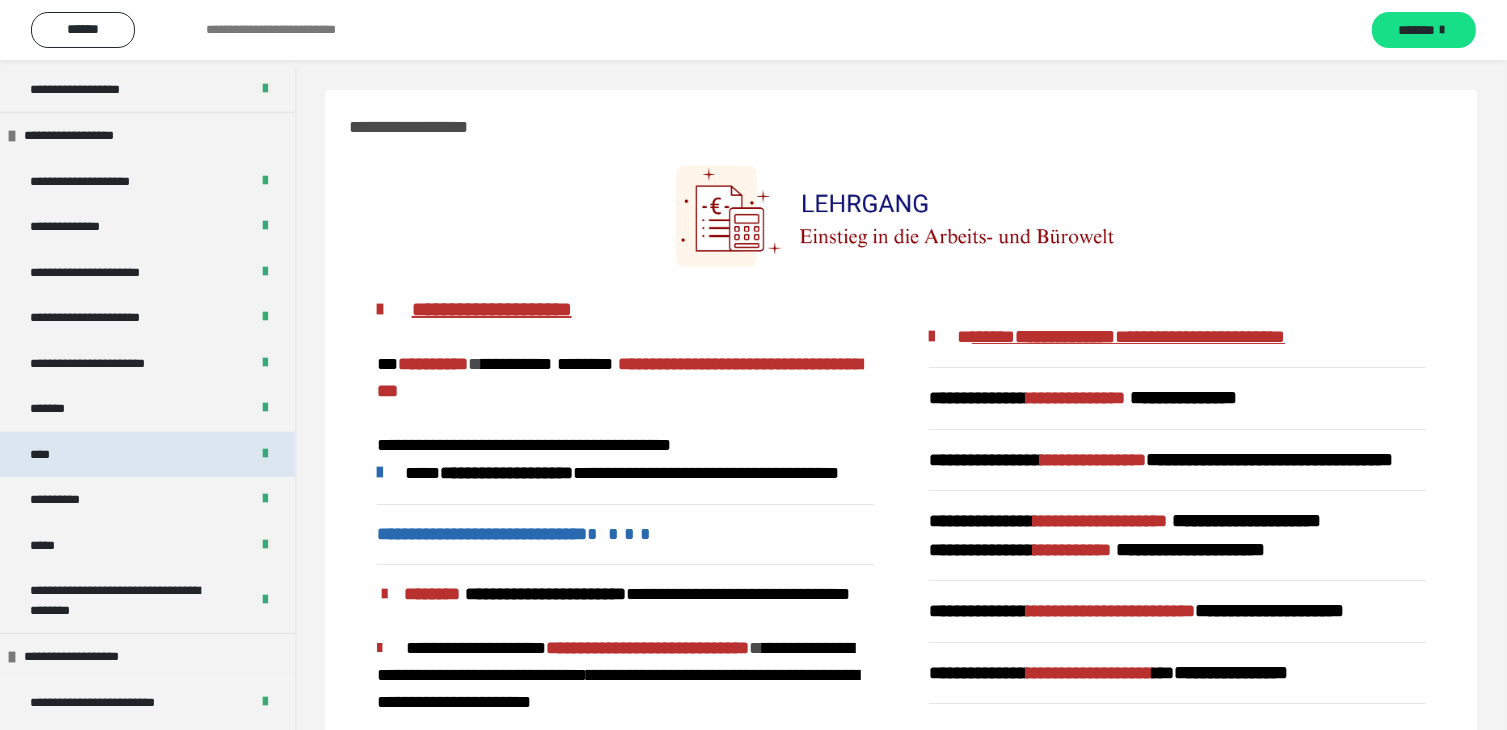 click on "****" at bounding box center (48, 455) 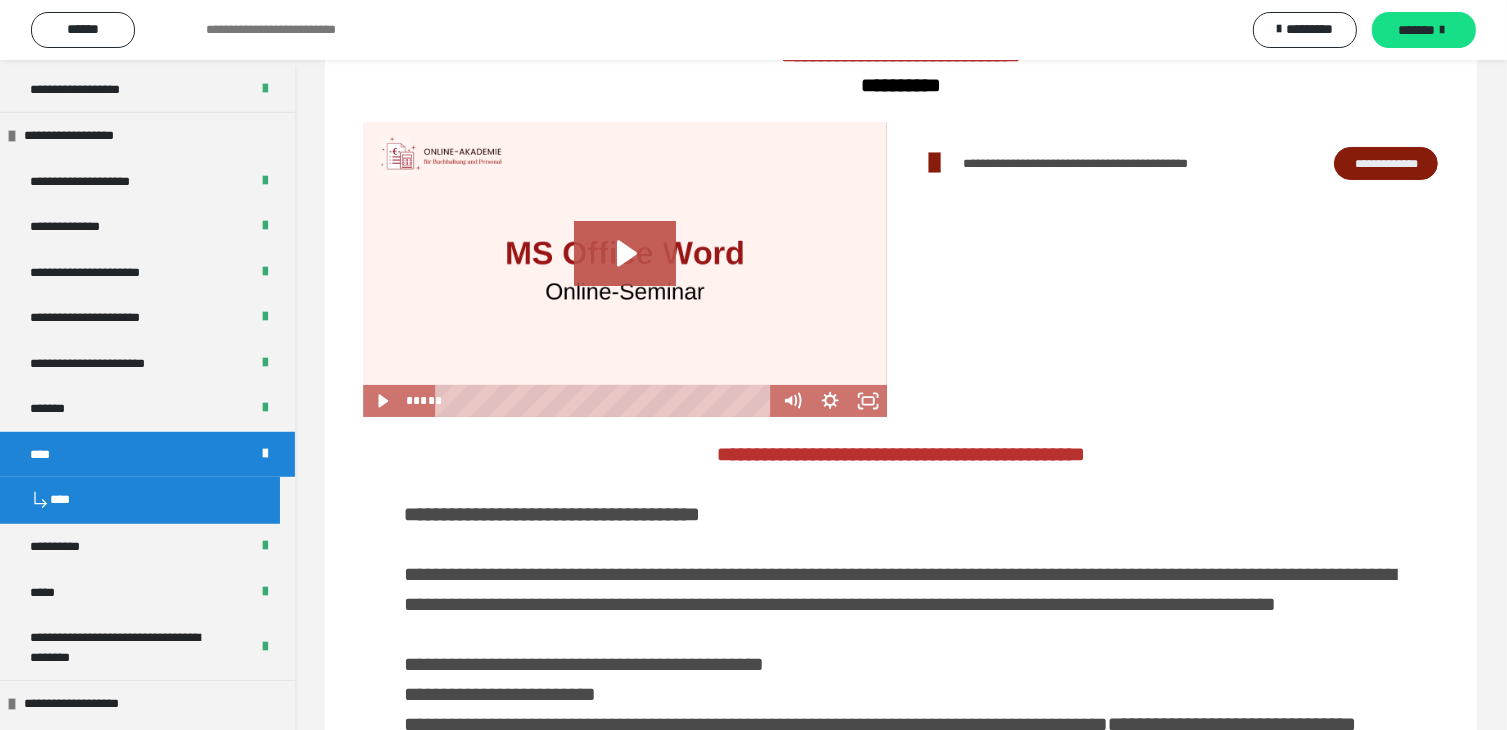 scroll, scrollTop: 360, scrollLeft: 0, axis: vertical 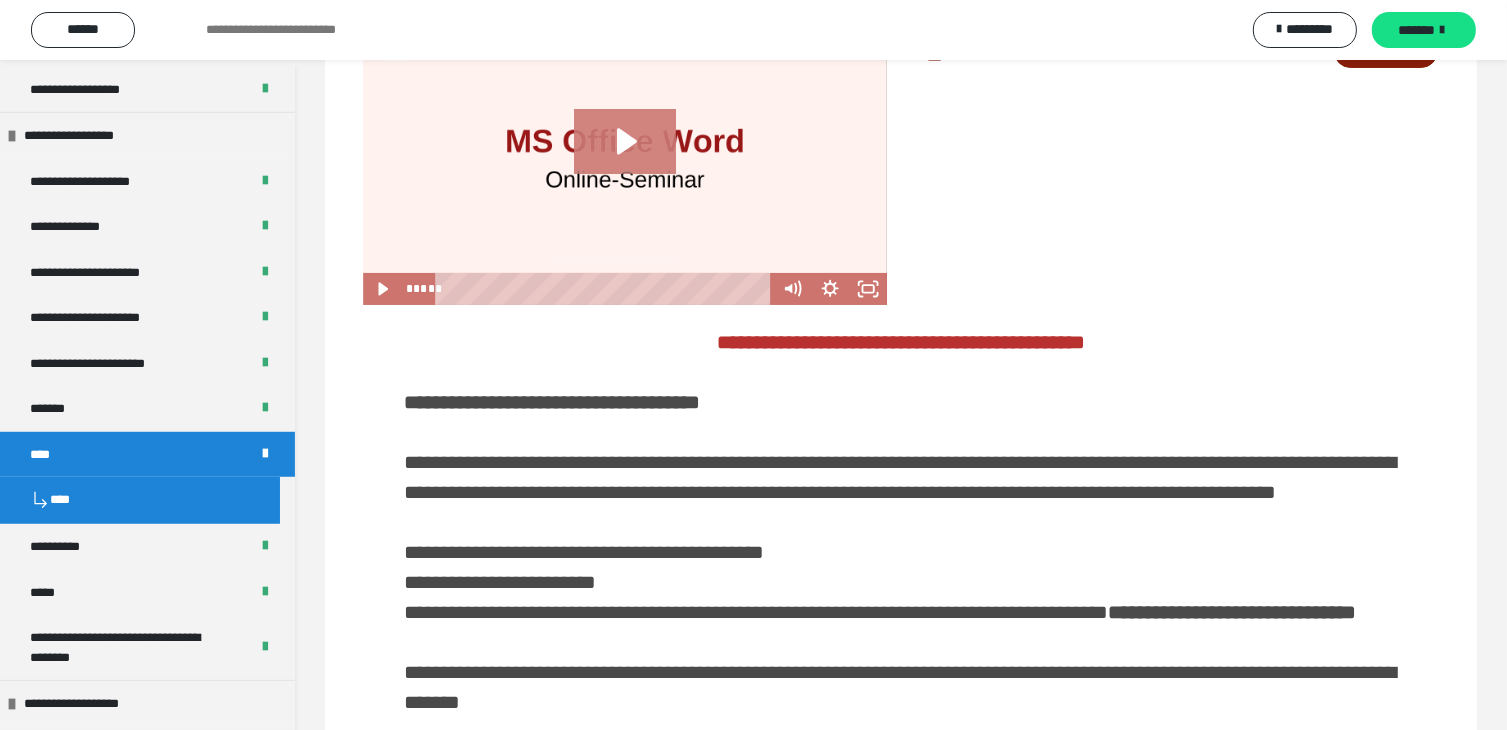 click 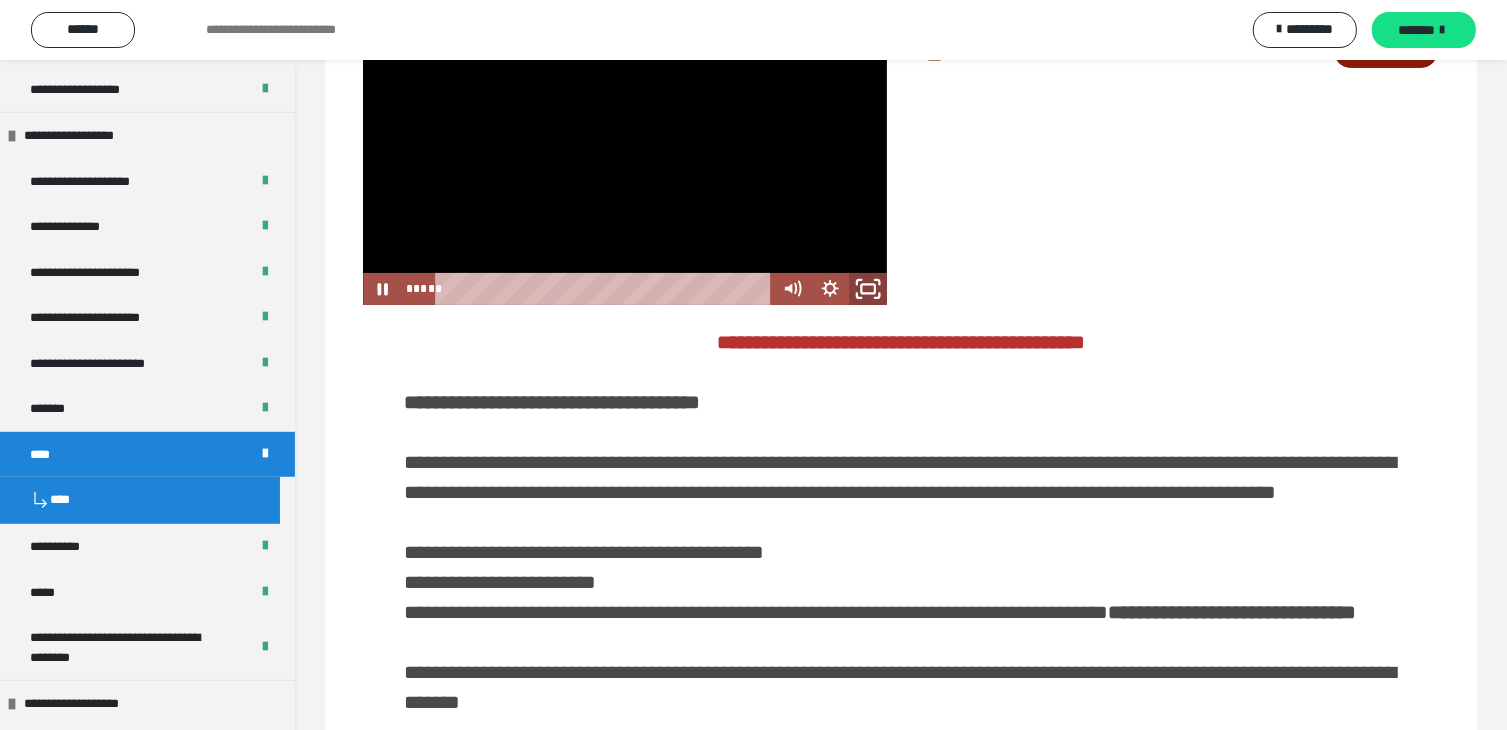 click 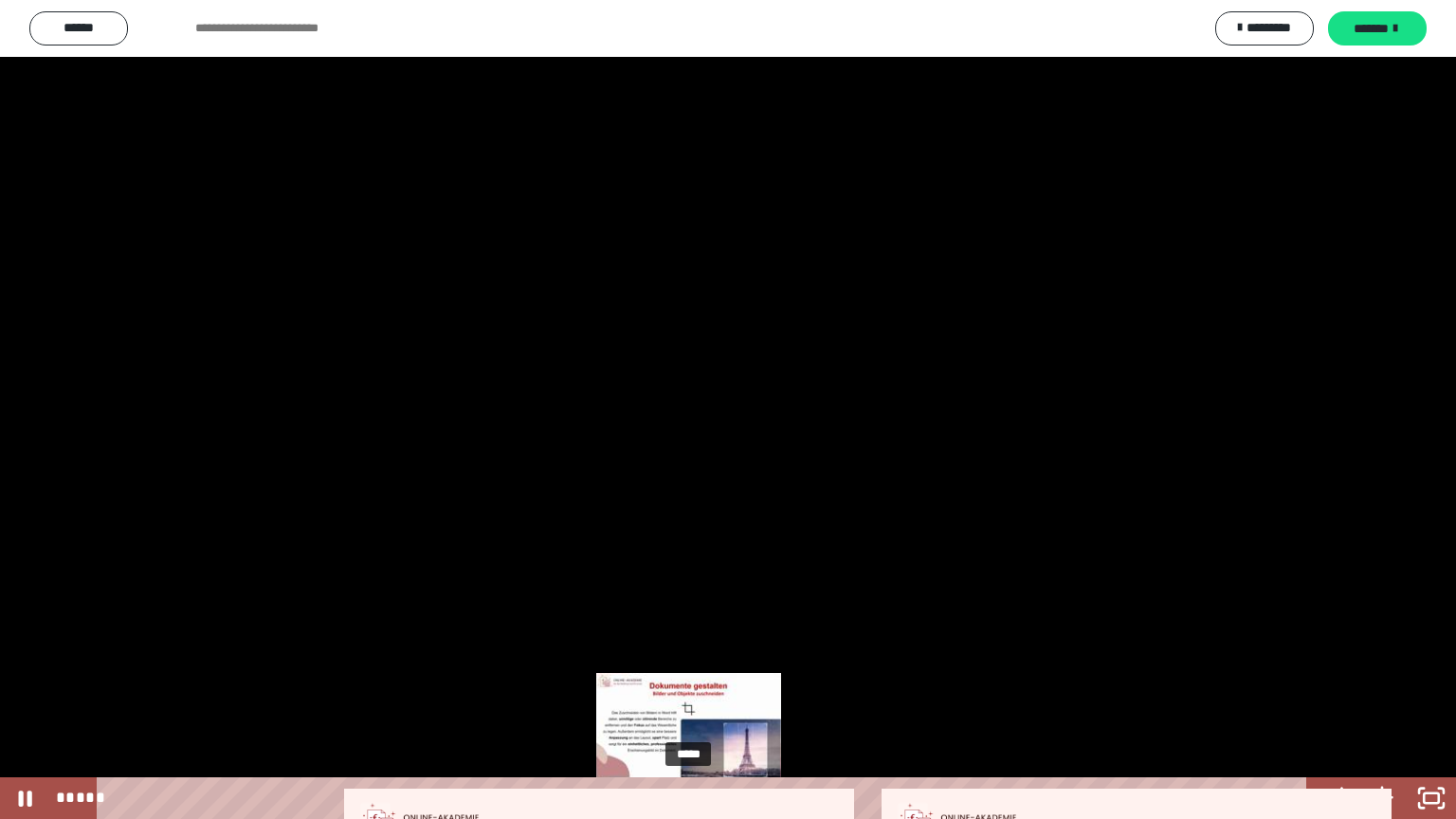 click on "*****" at bounding box center [705, 798] 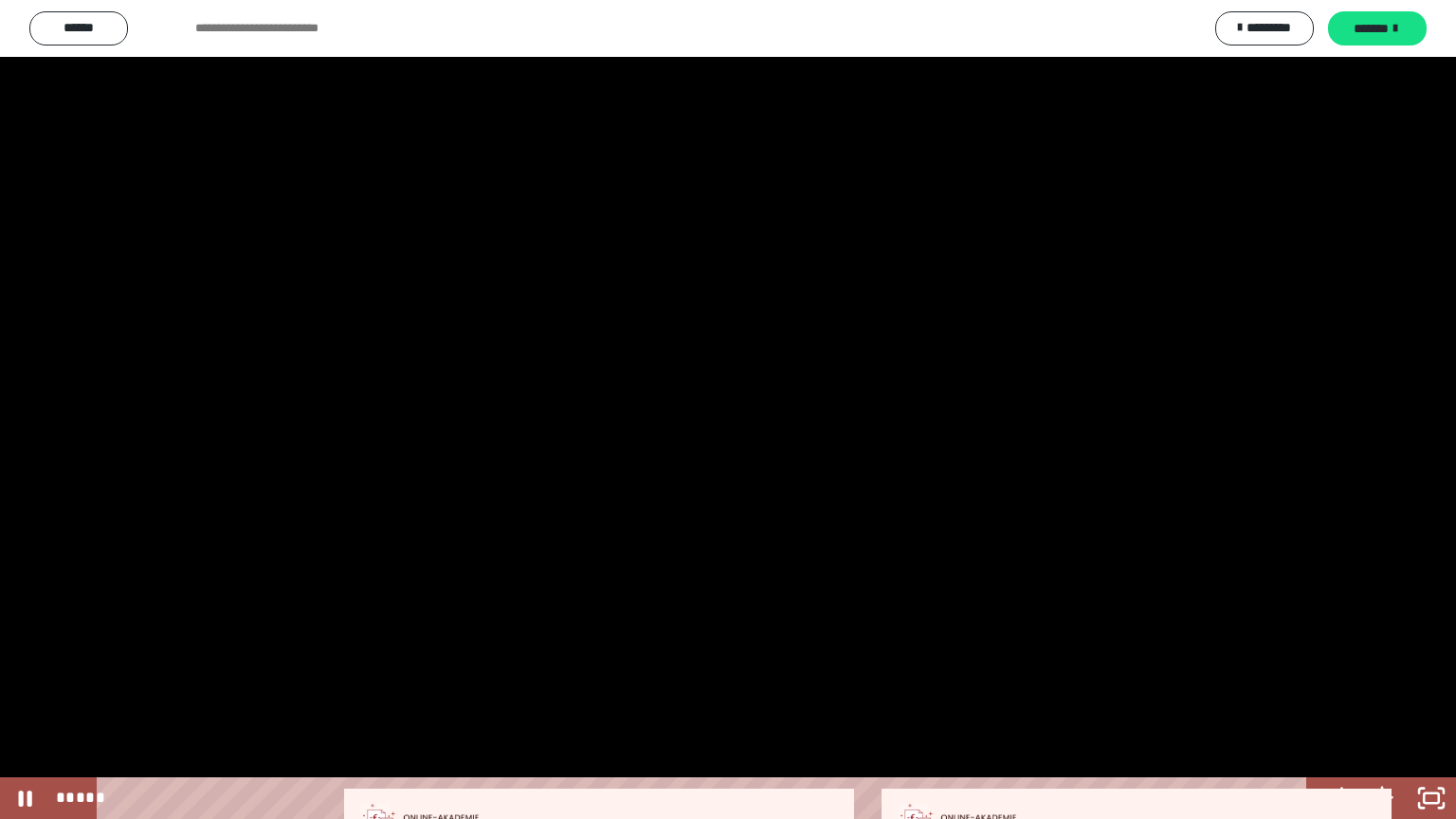 click at bounding box center (728, 410) 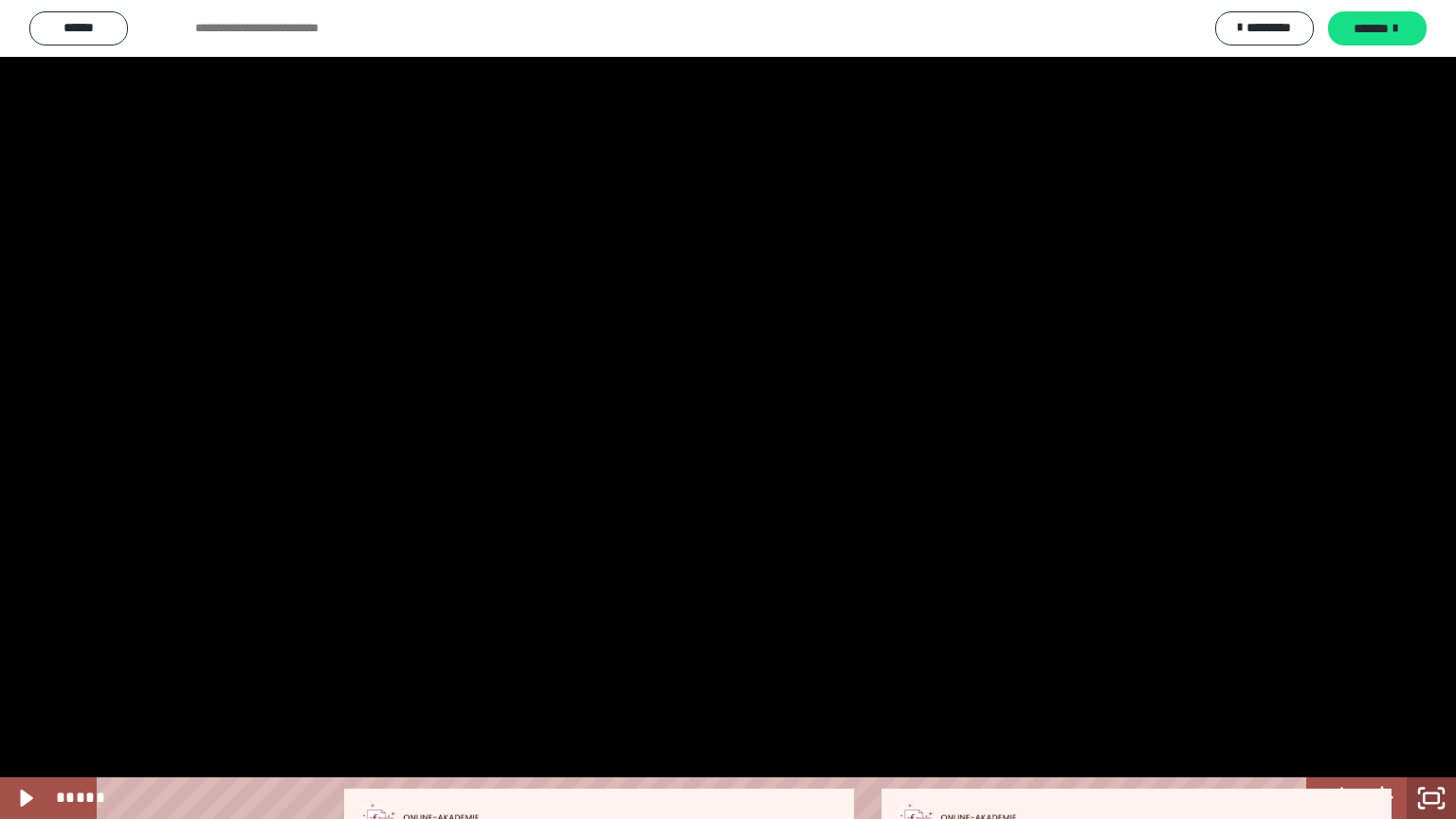 click 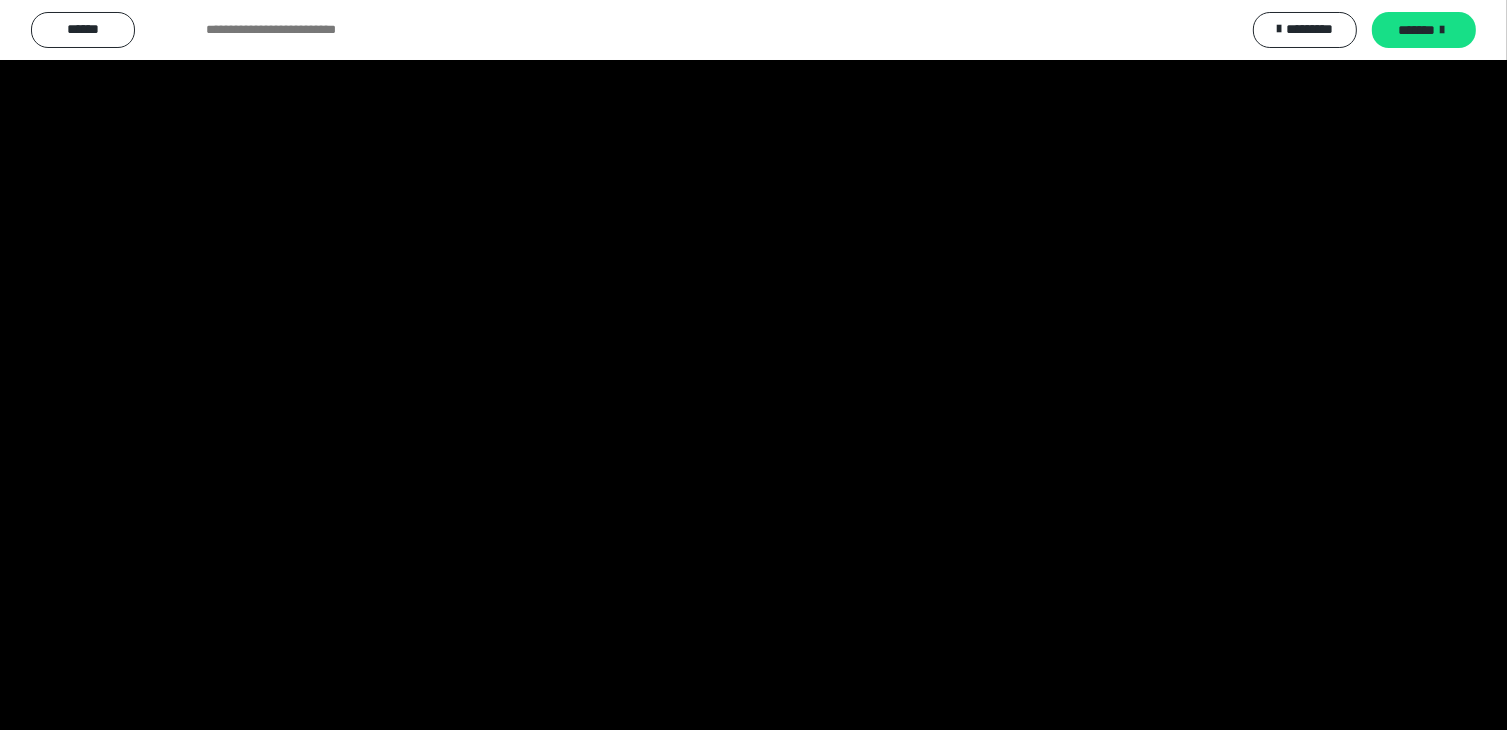 scroll, scrollTop: 319, scrollLeft: 0, axis: vertical 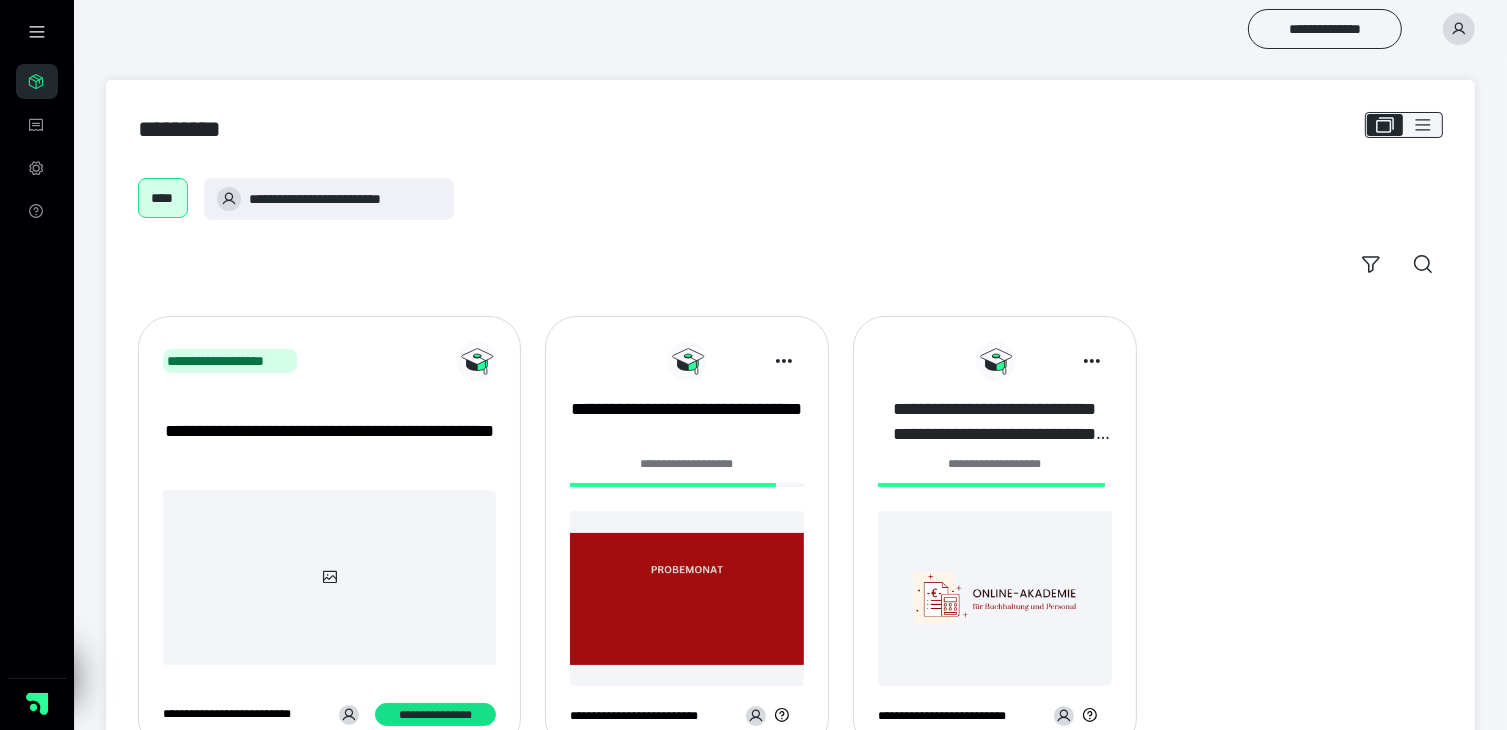 click on "**********" at bounding box center [995, 422] 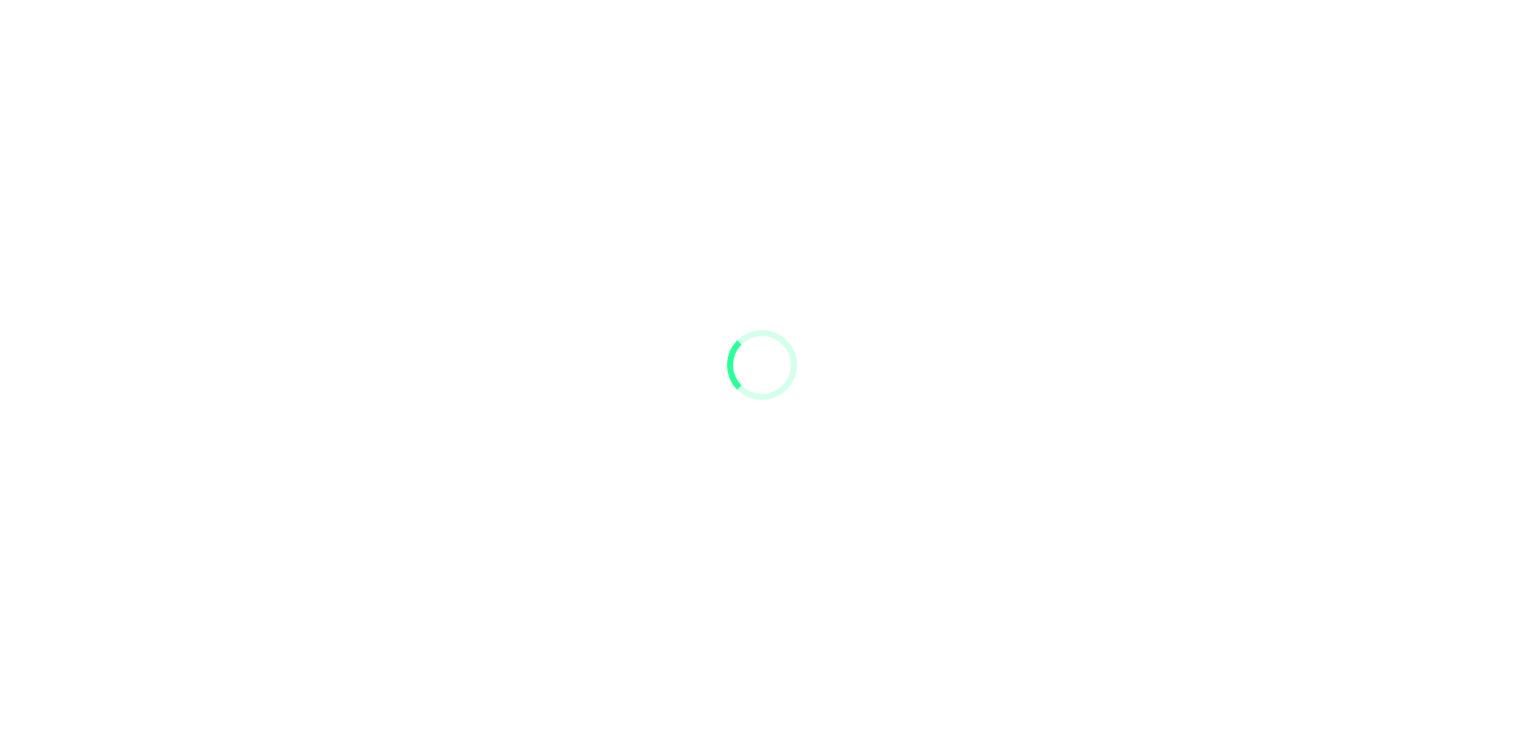 scroll, scrollTop: 0, scrollLeft: 0, axis: both 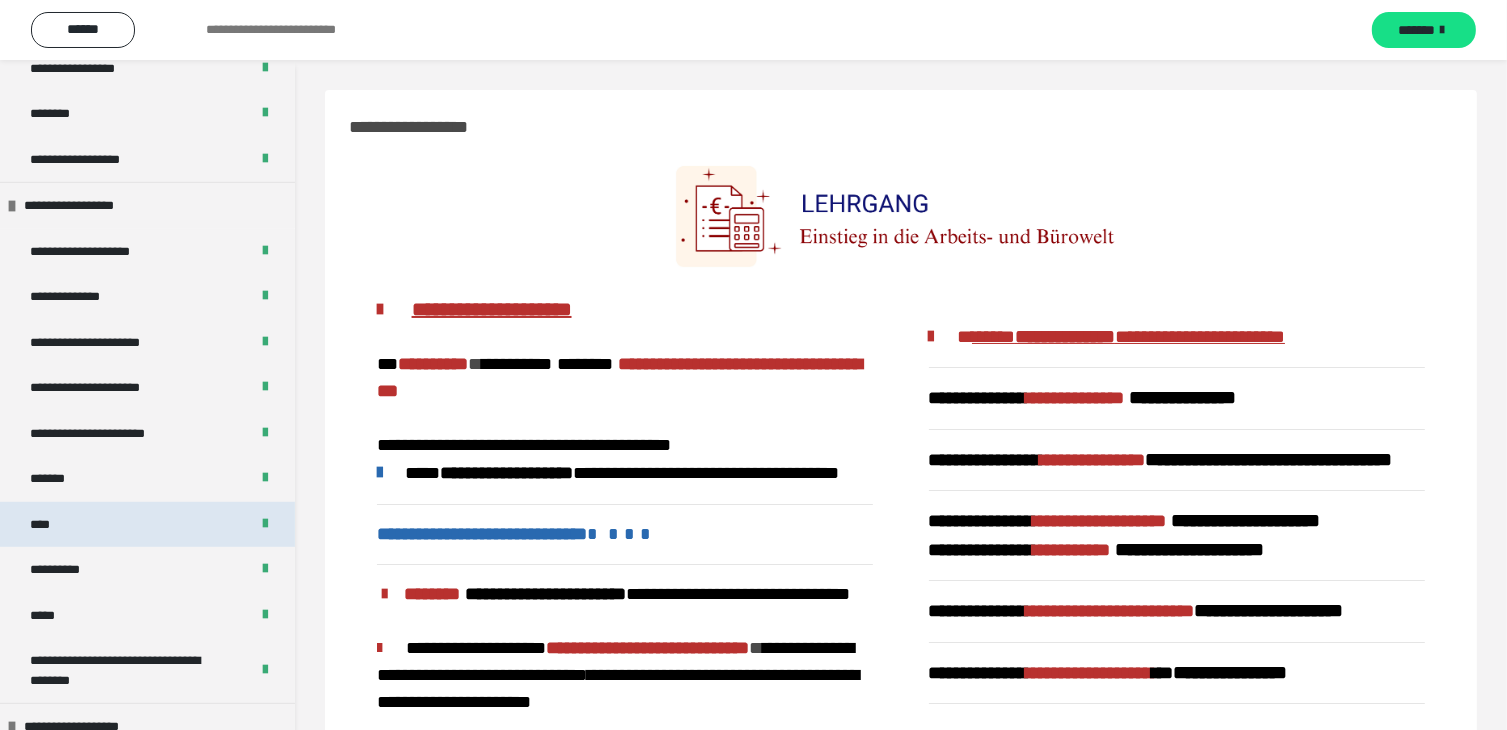click on "****" at bounding box center [48, 525] 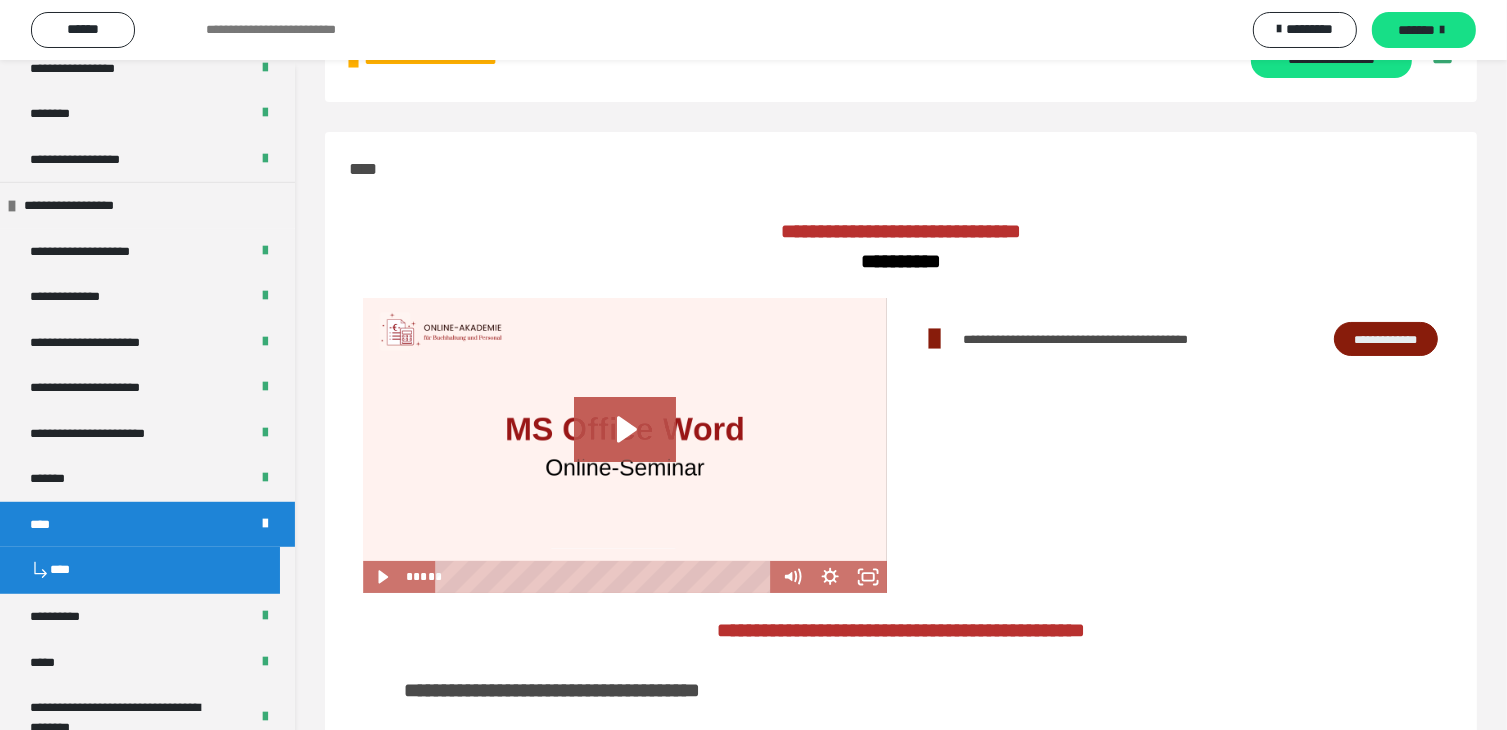 scroll, scrollTop: 392, scrollLeft: 0, axis: vertical 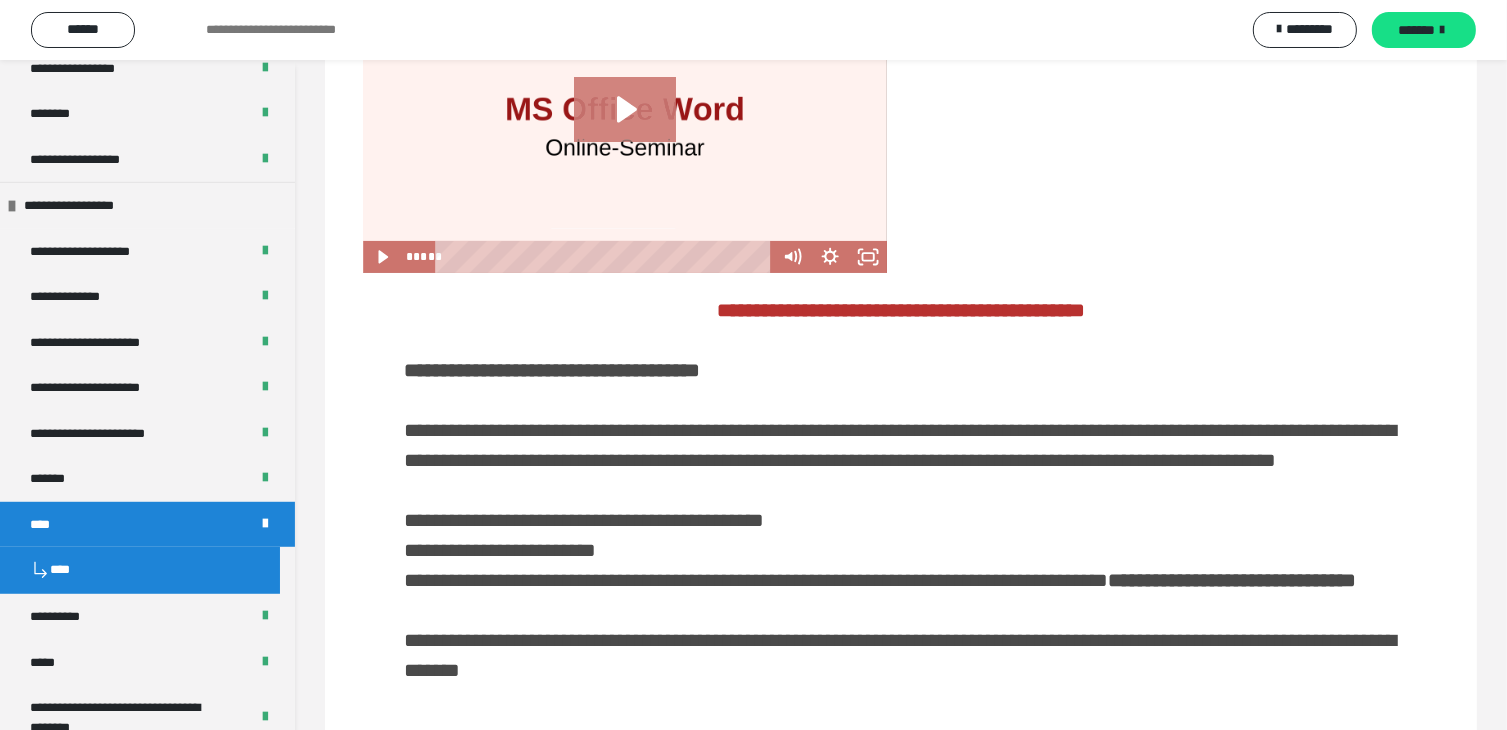 click 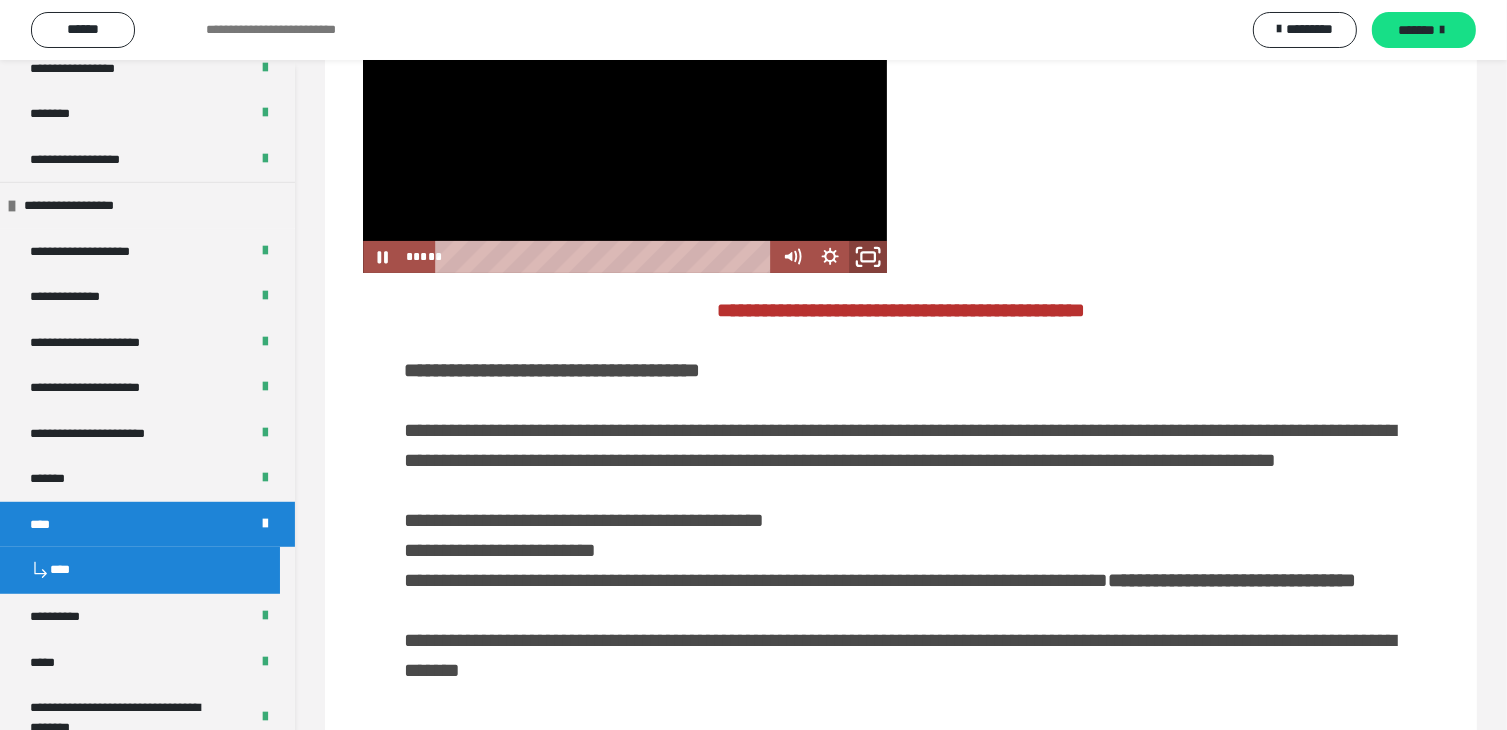 click 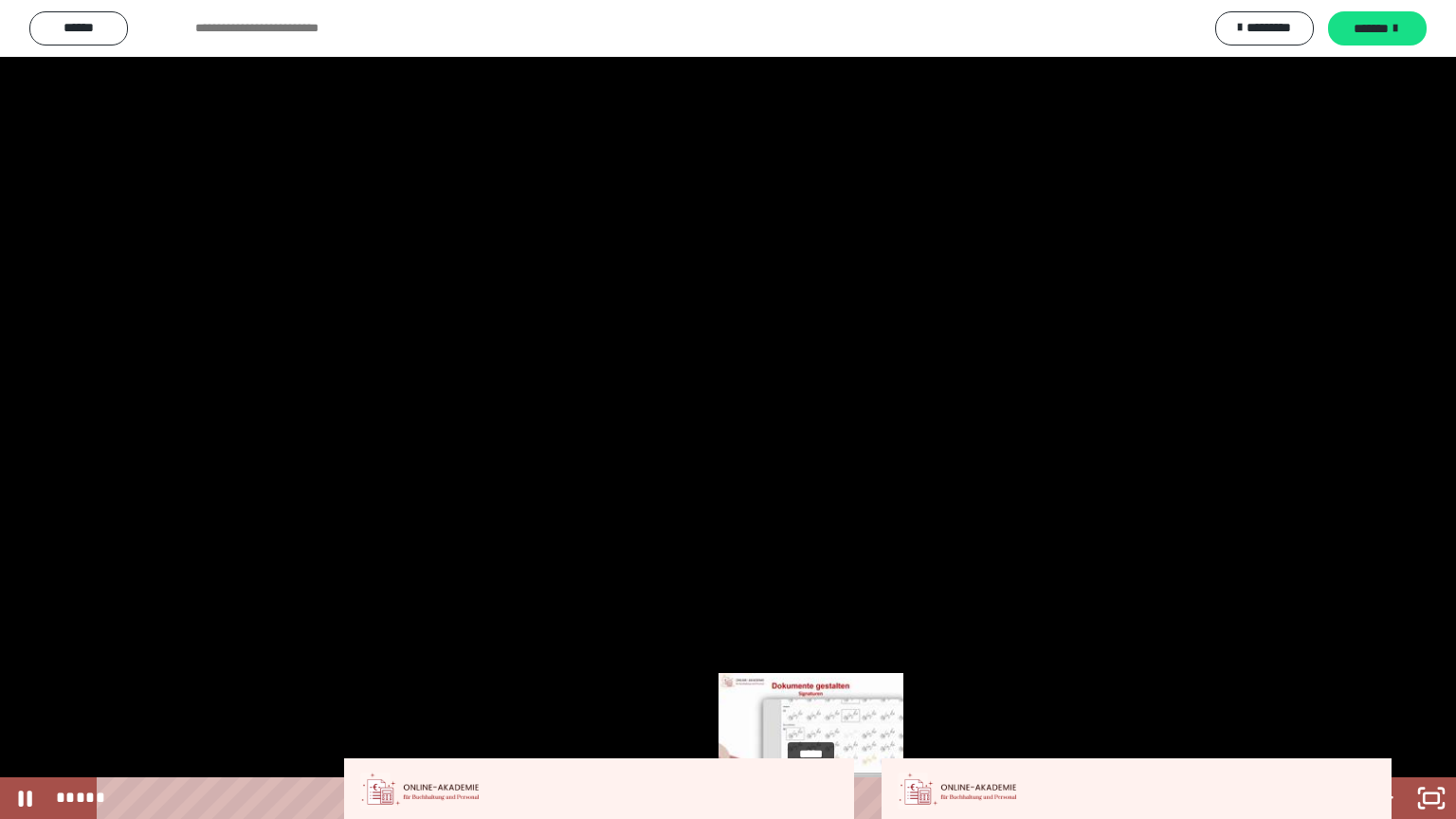 click on "*****" at bounding box center (705, 798) 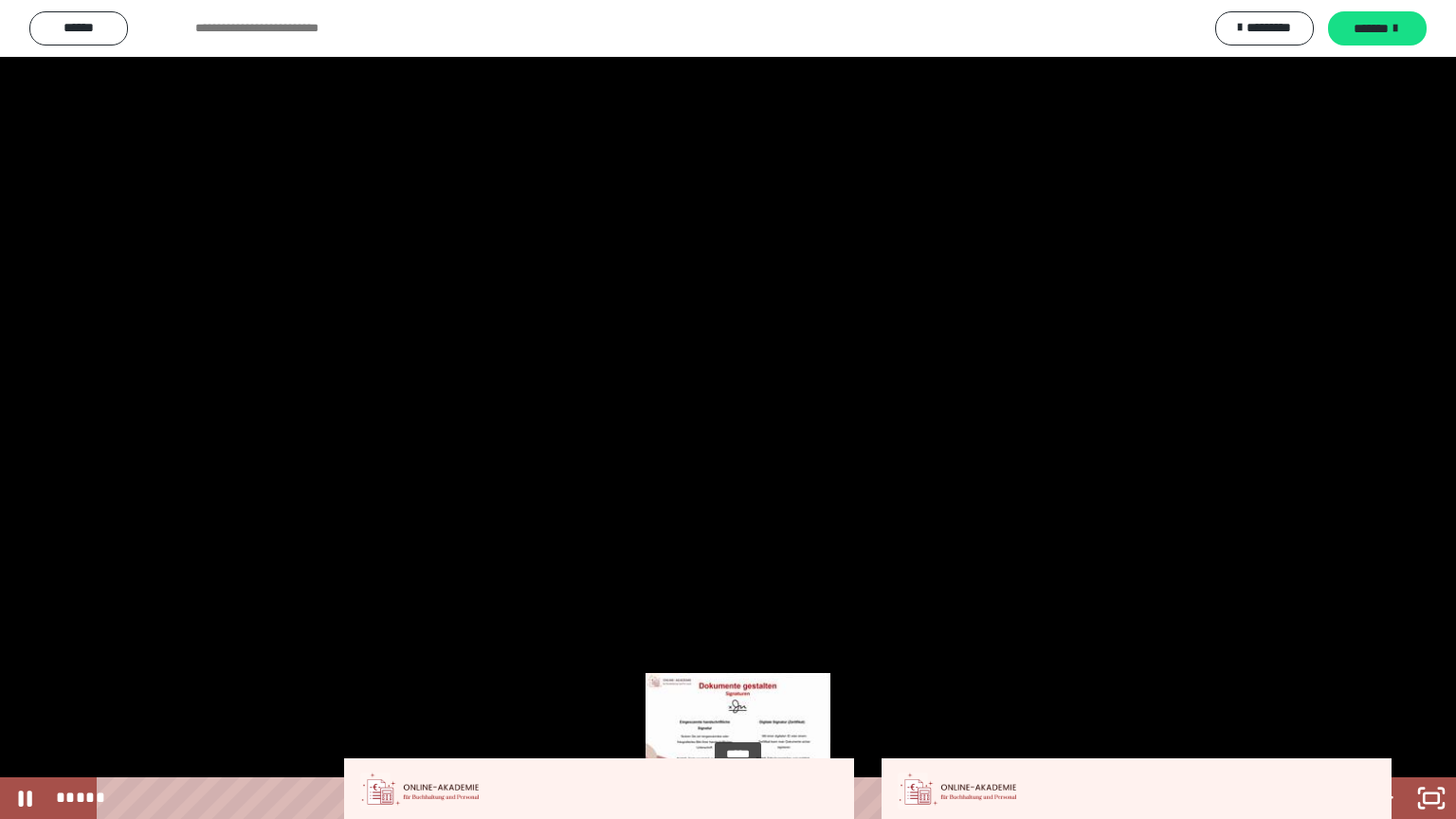 click on "*****" at bounding box center (705, 798) 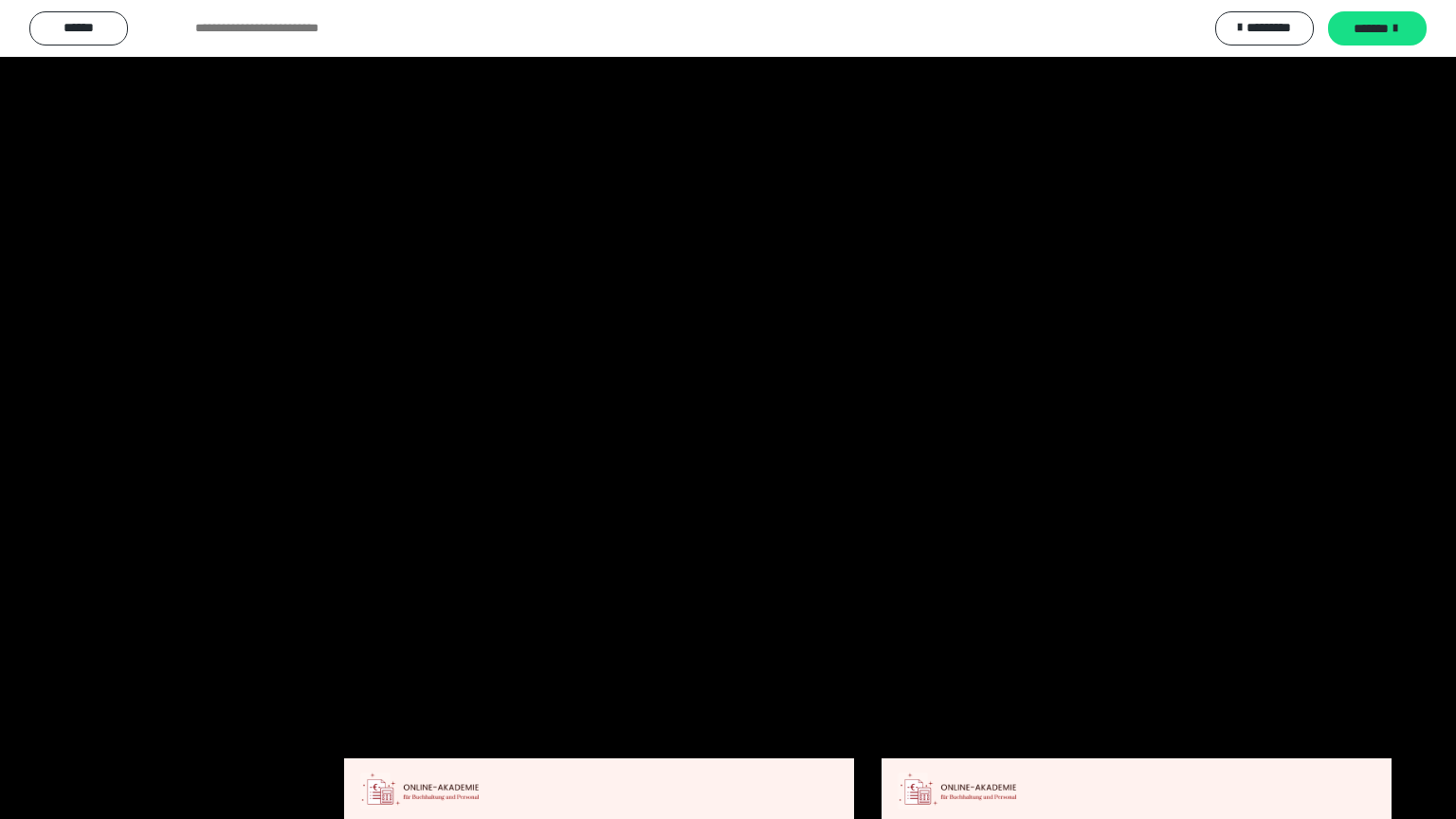 click at bounding box center (728, 410) 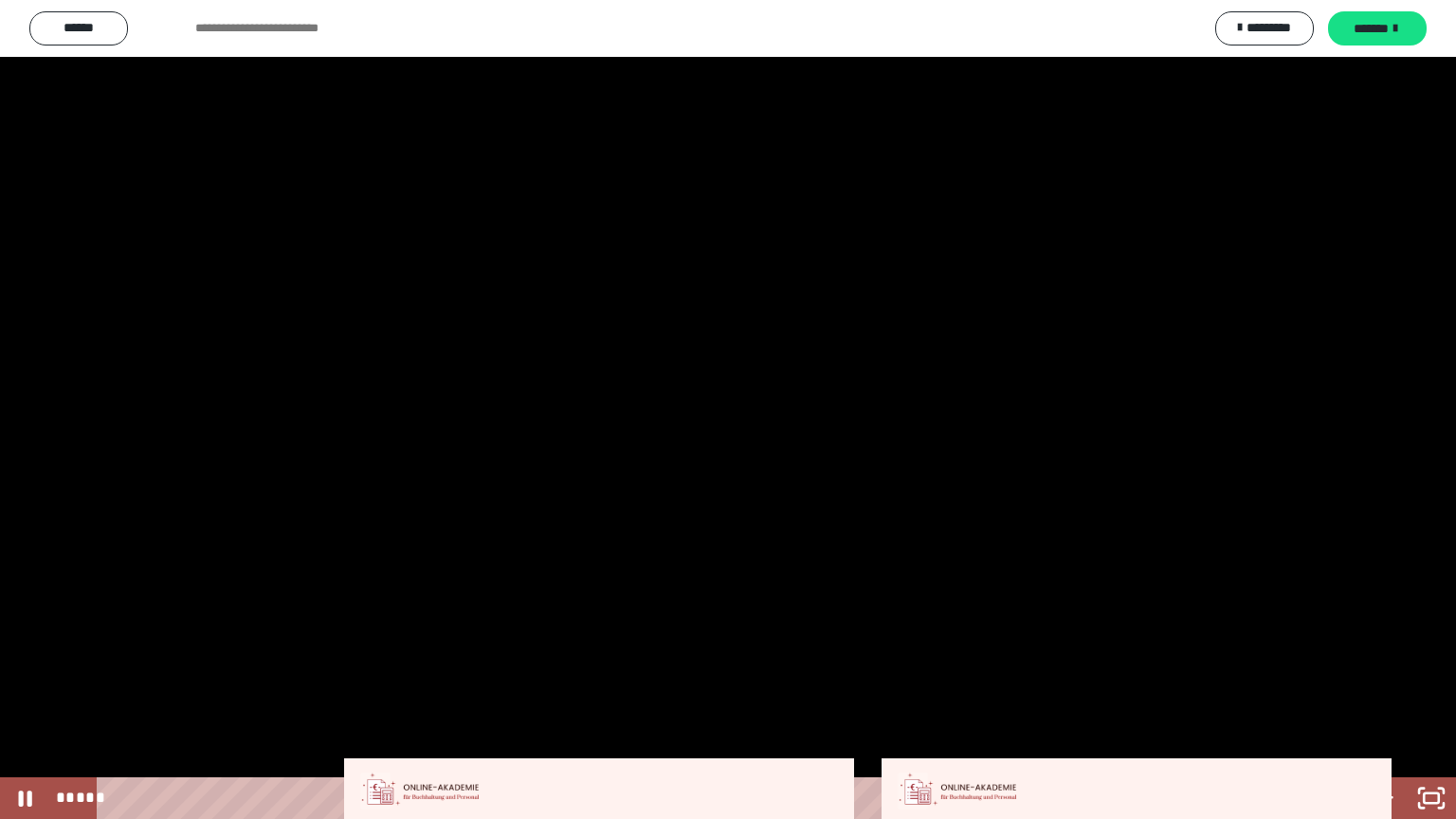 click at bounding box center (728, 410) 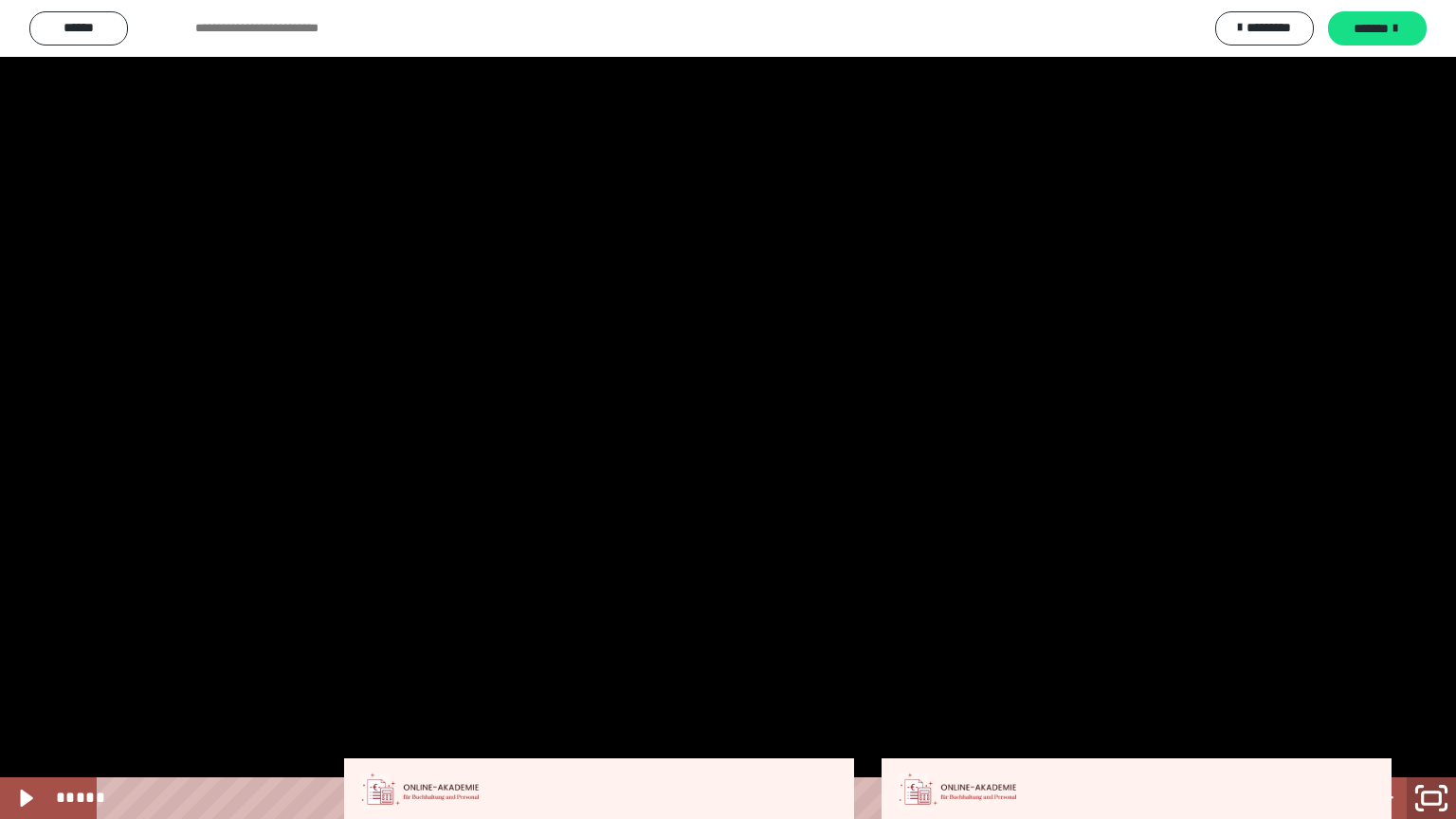 click 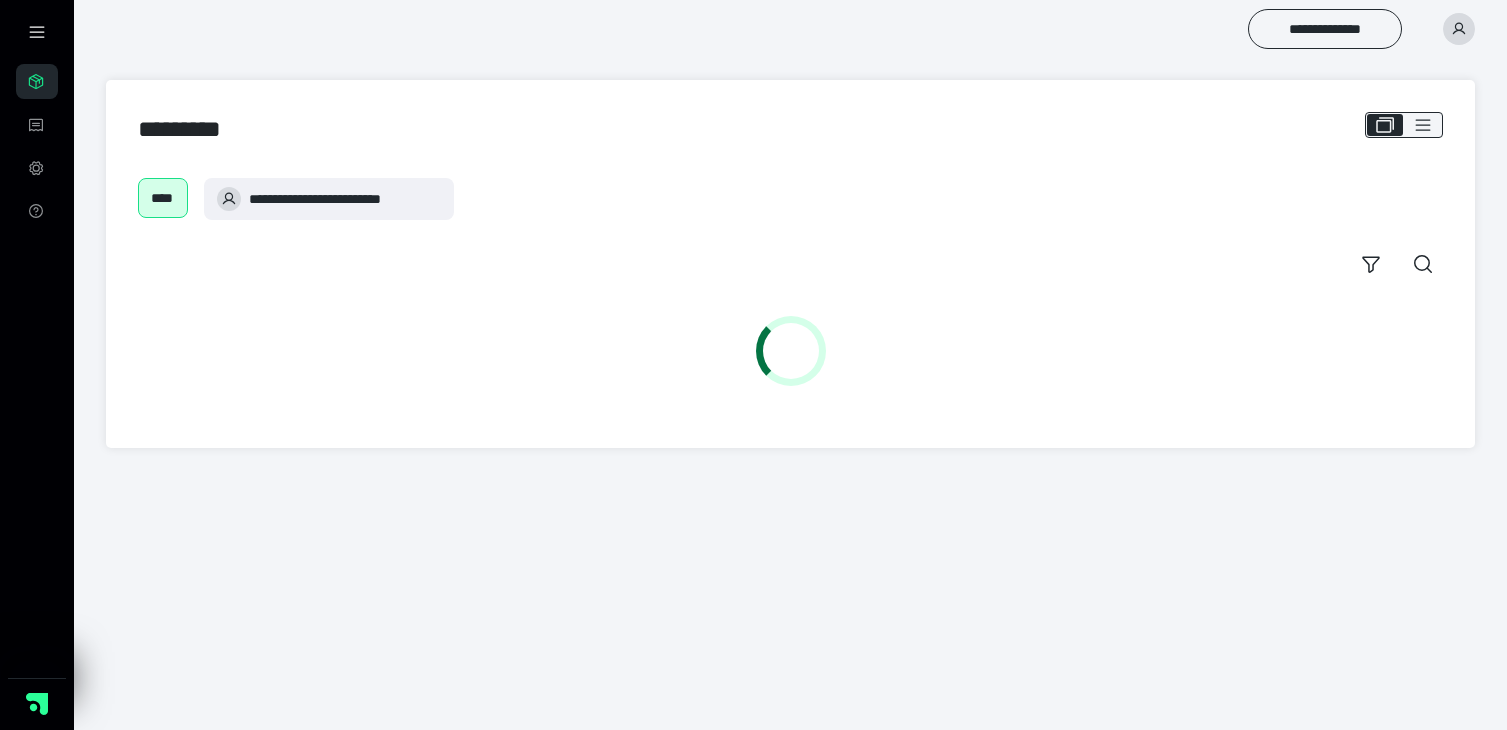 scroll, scrollTop: 0, scrollLeft: 0, axis: both 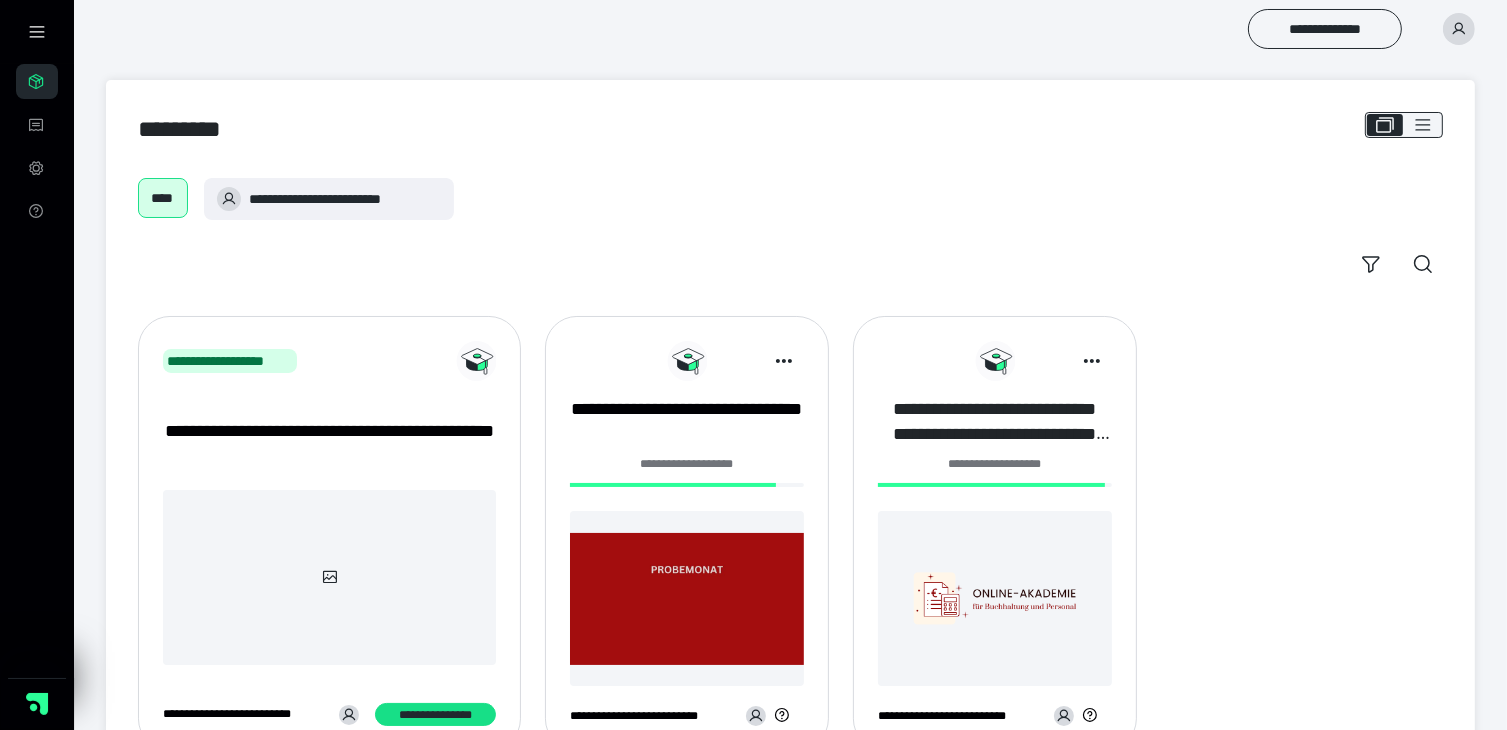 click on "**********" at bounding box center [995, 422] 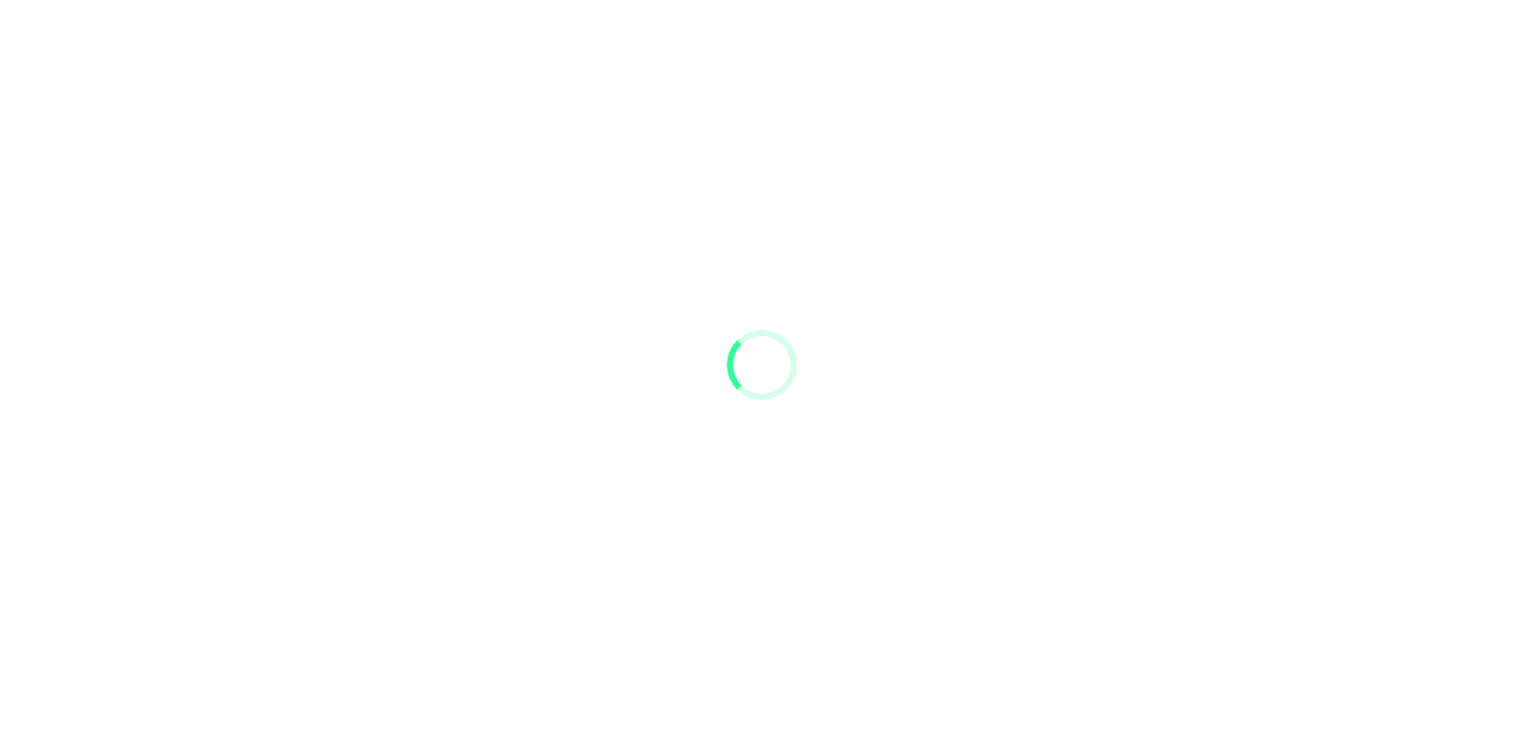 scroll, scrollTop: 0, scrollLeft: 0, axis: both 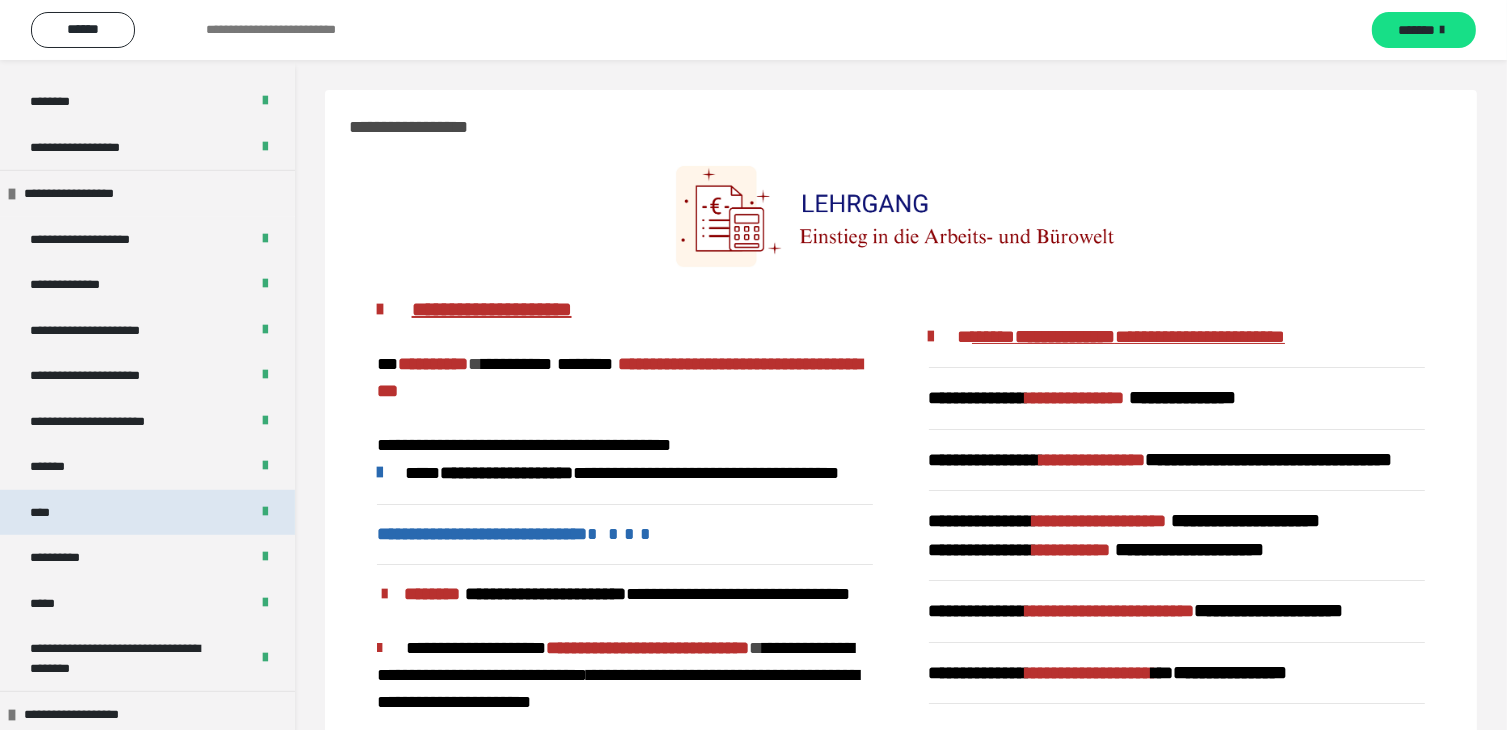 click on "****" at bounding box center (147, 513) 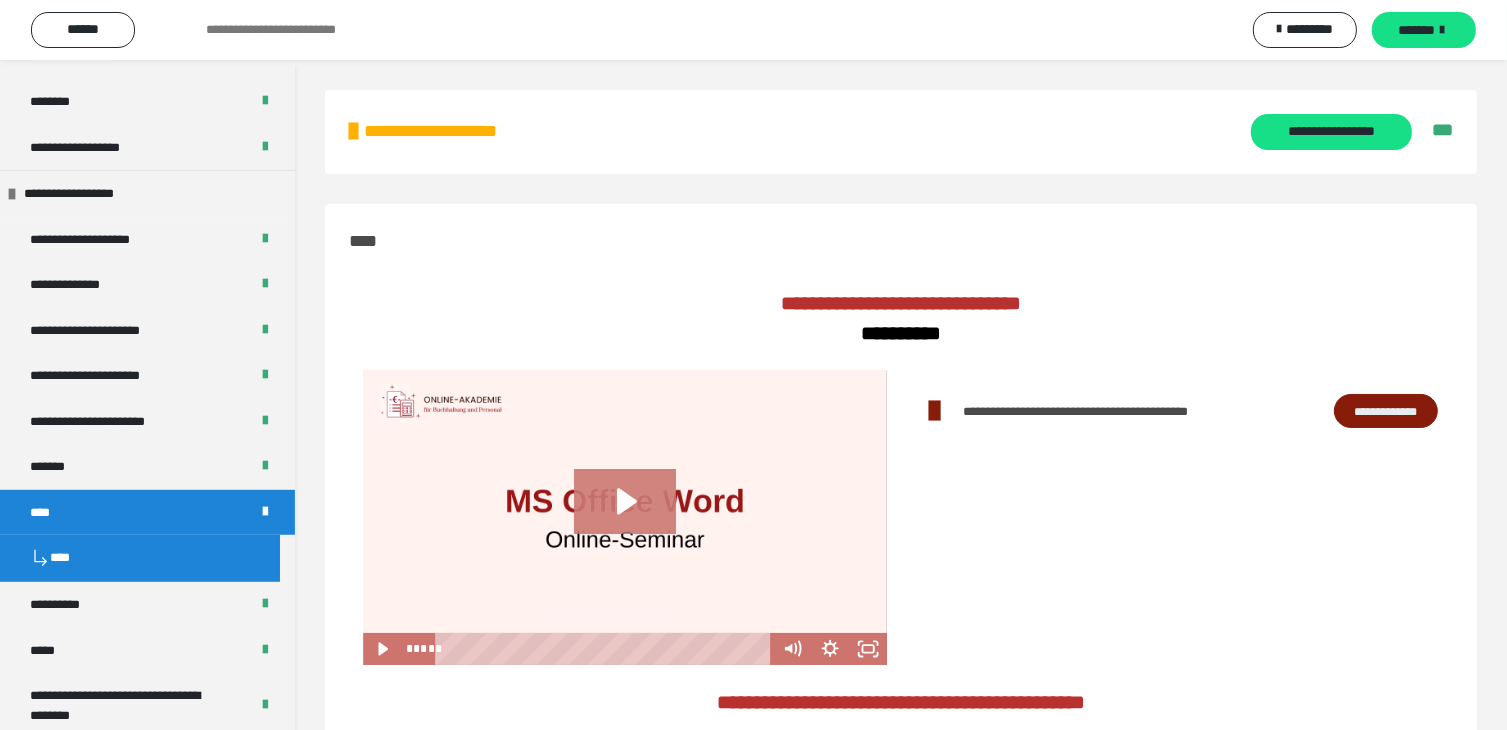 click 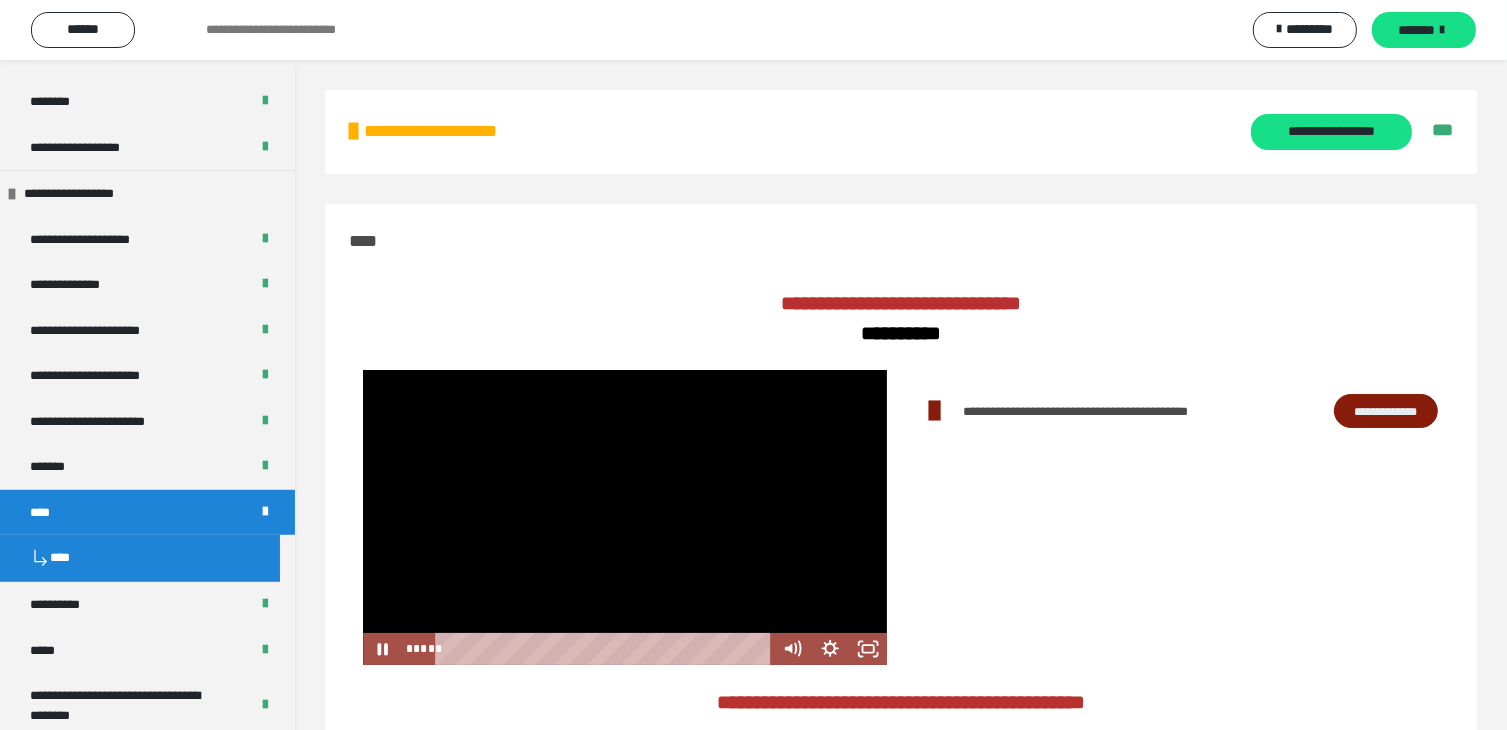 click at bounding box center [607, 649] 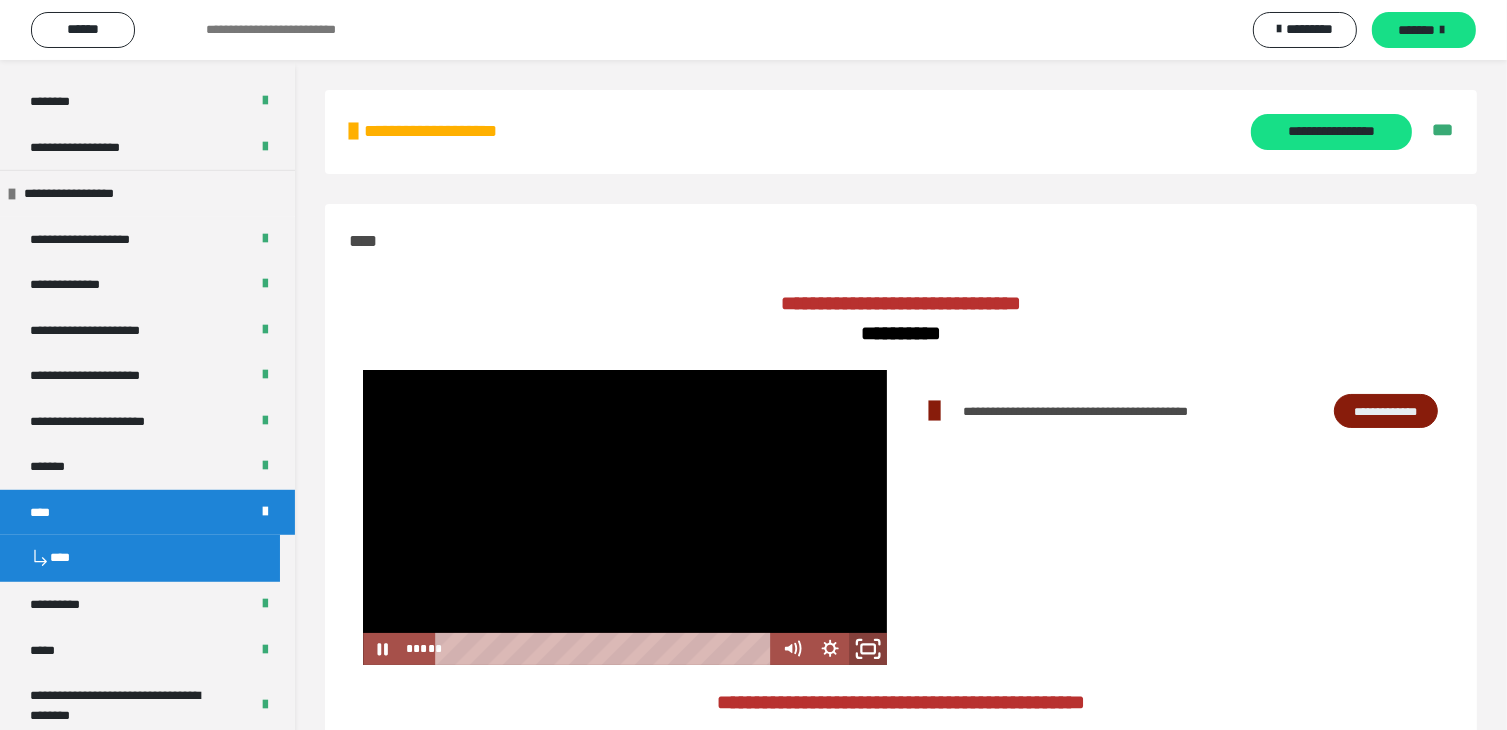 click 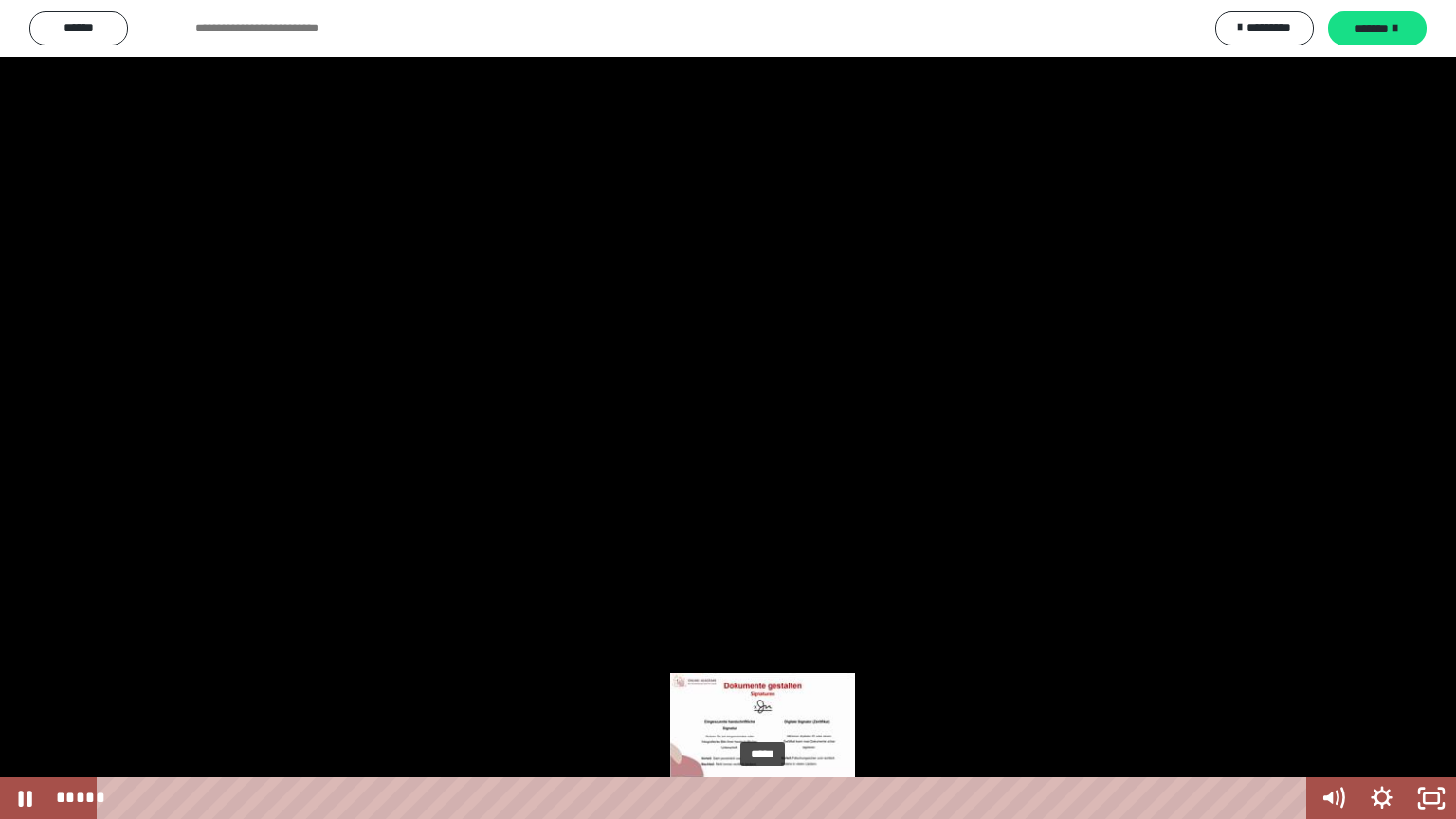 click on "*****" at bounding box center (705, 798) 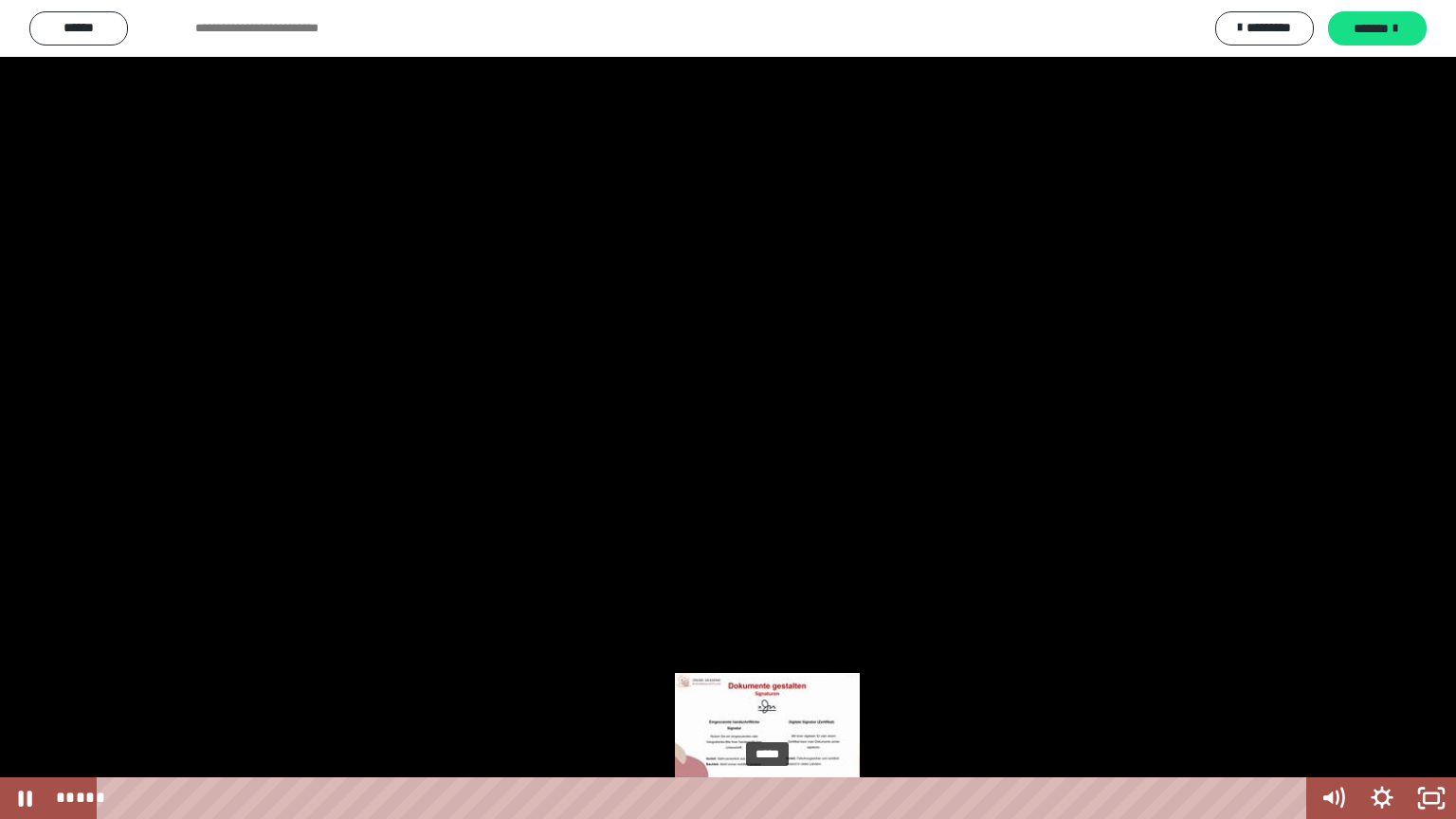 click at bounding box center [763, 798] 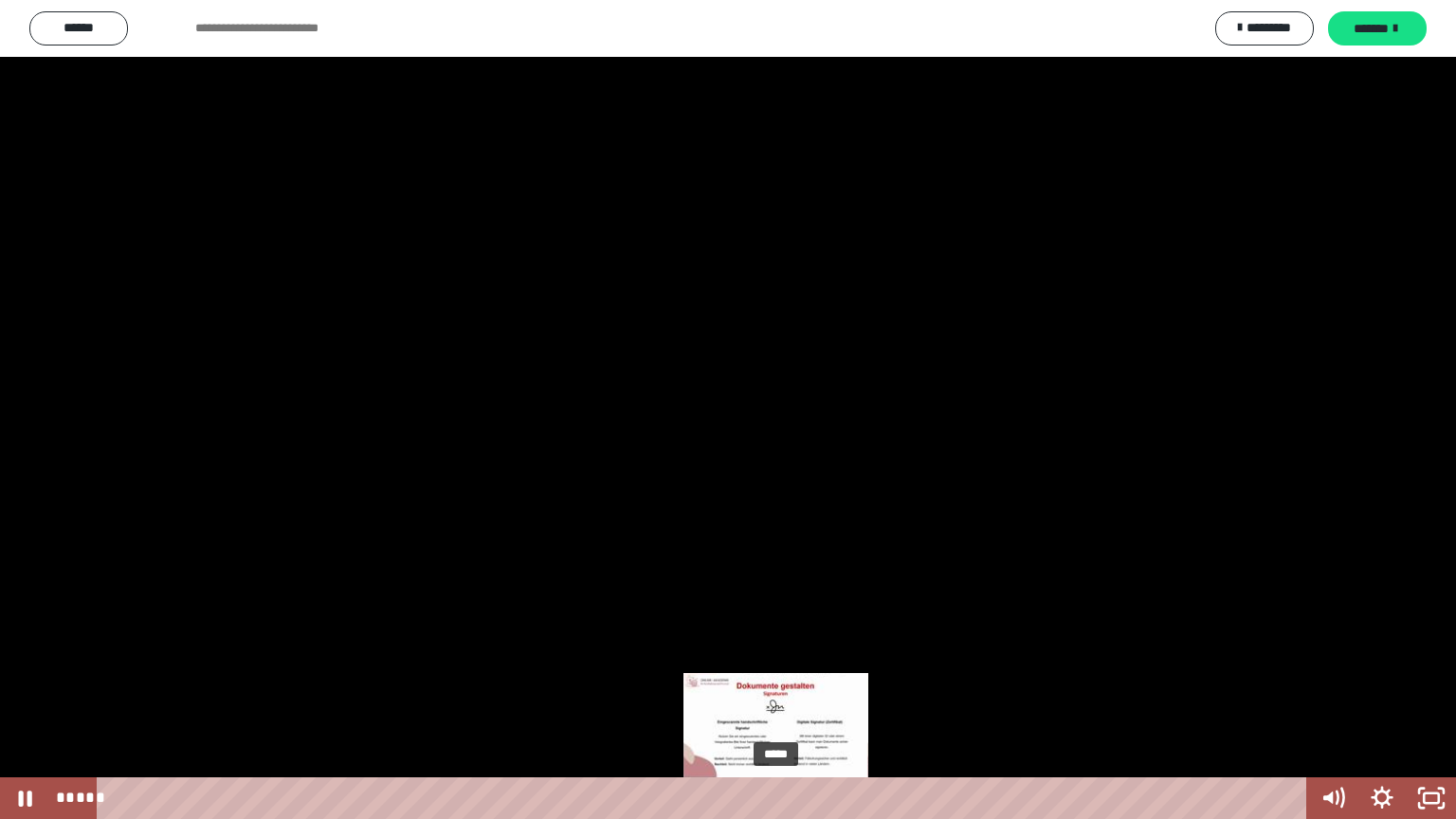 click on "*****" at bounding box center [705, 798] 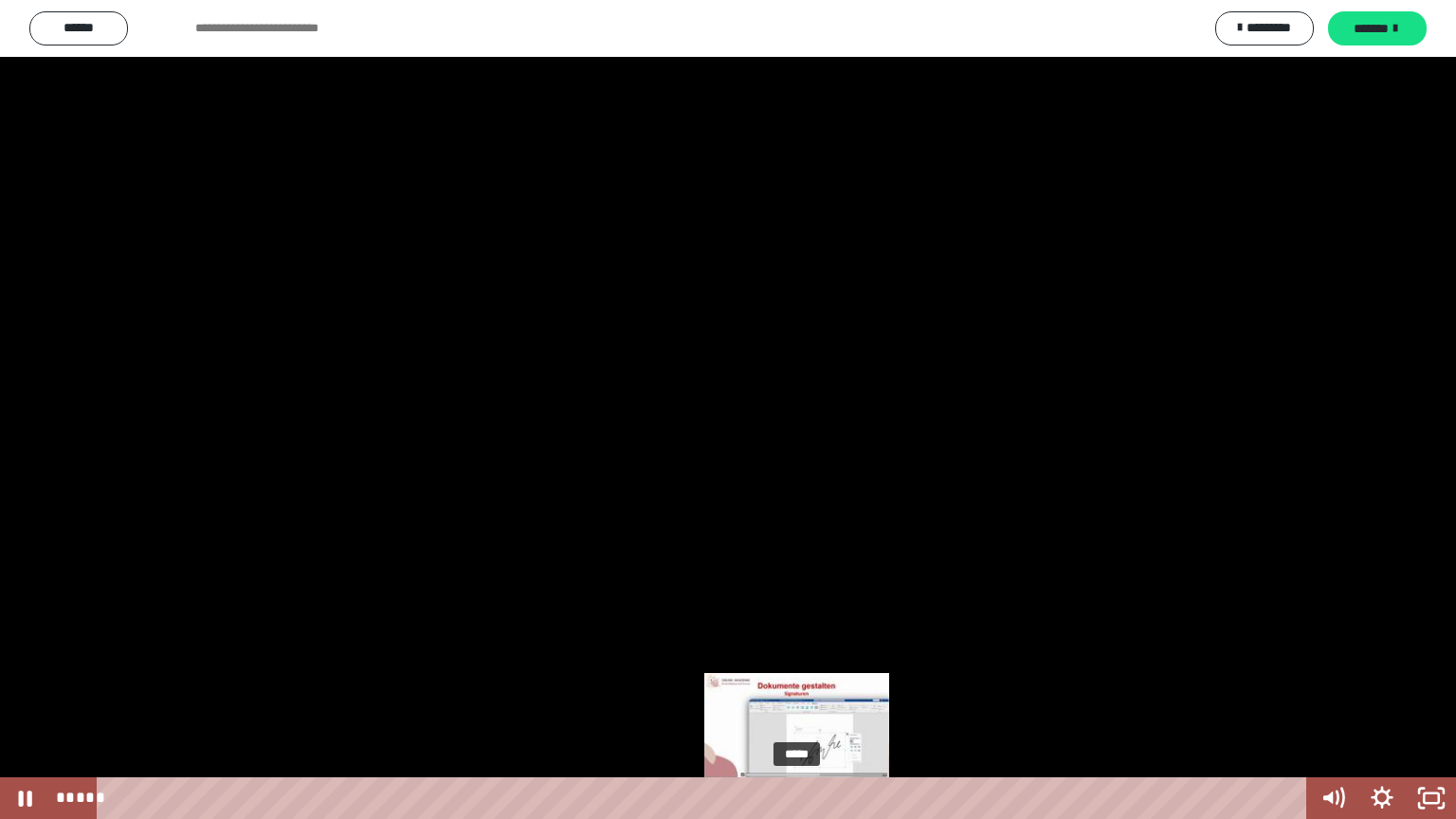click on "*****" at bounding box center (705, 798) 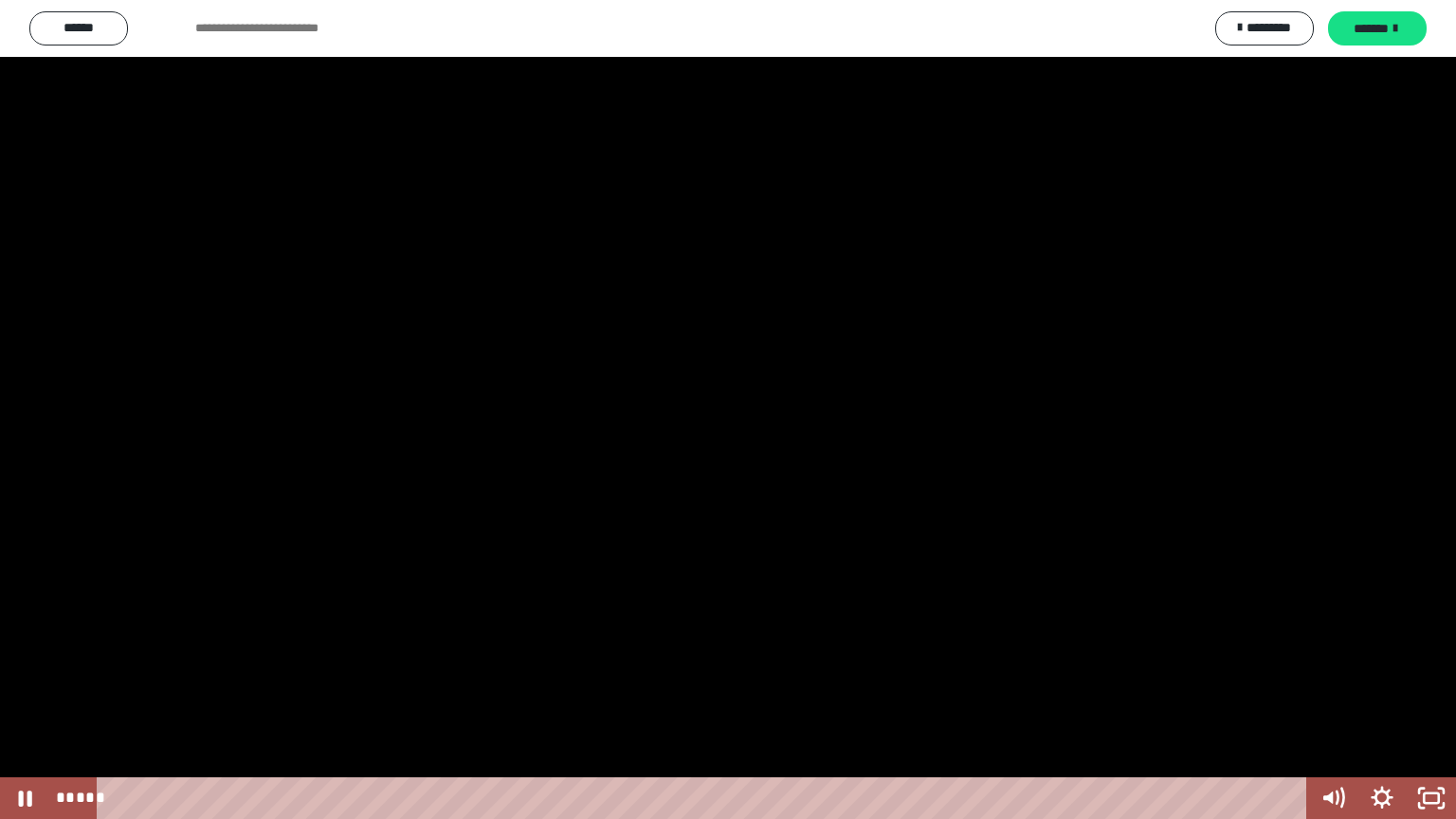 click at bounding box center (728, 410) 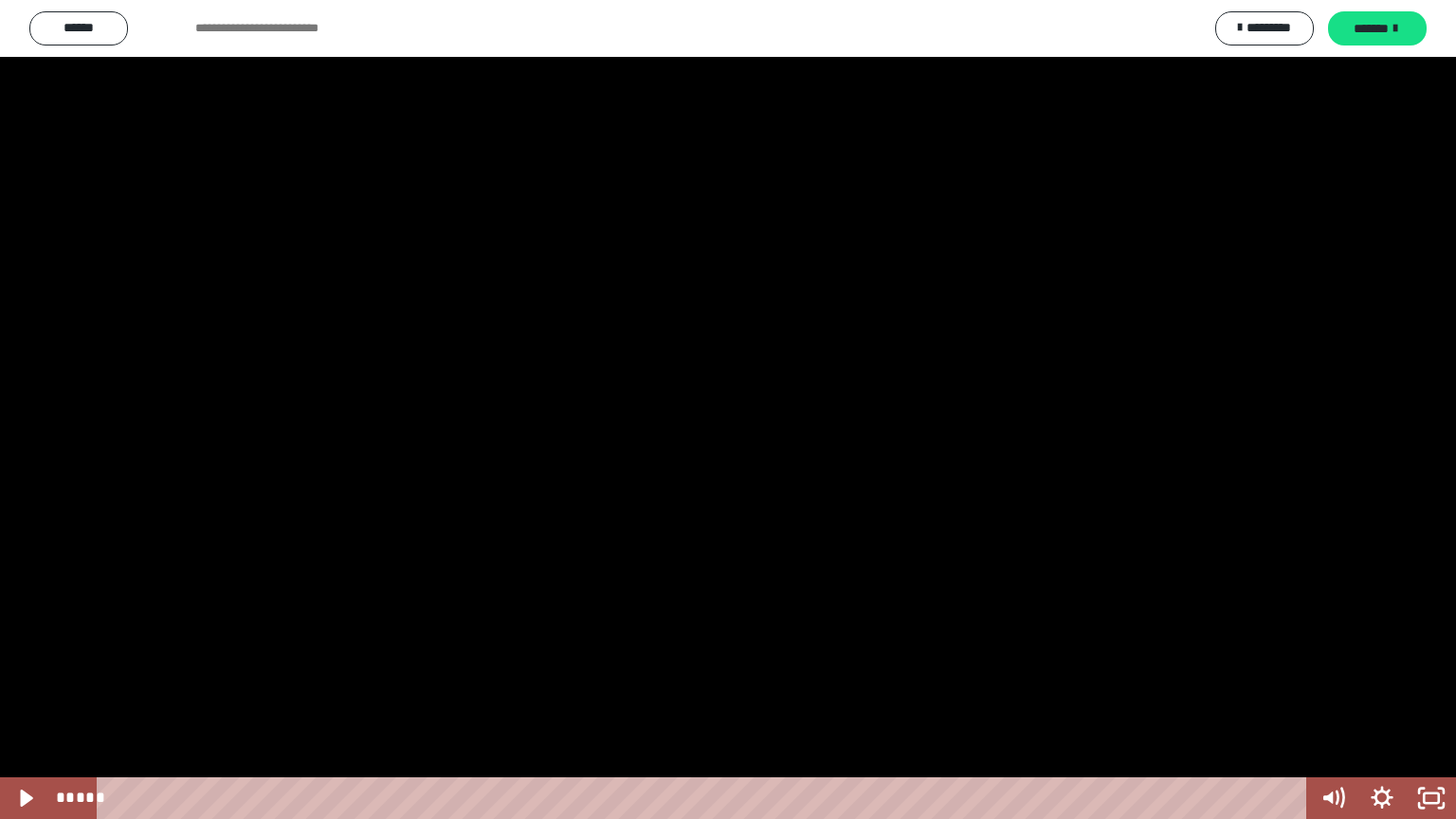 click at bounding box center [728, 410] 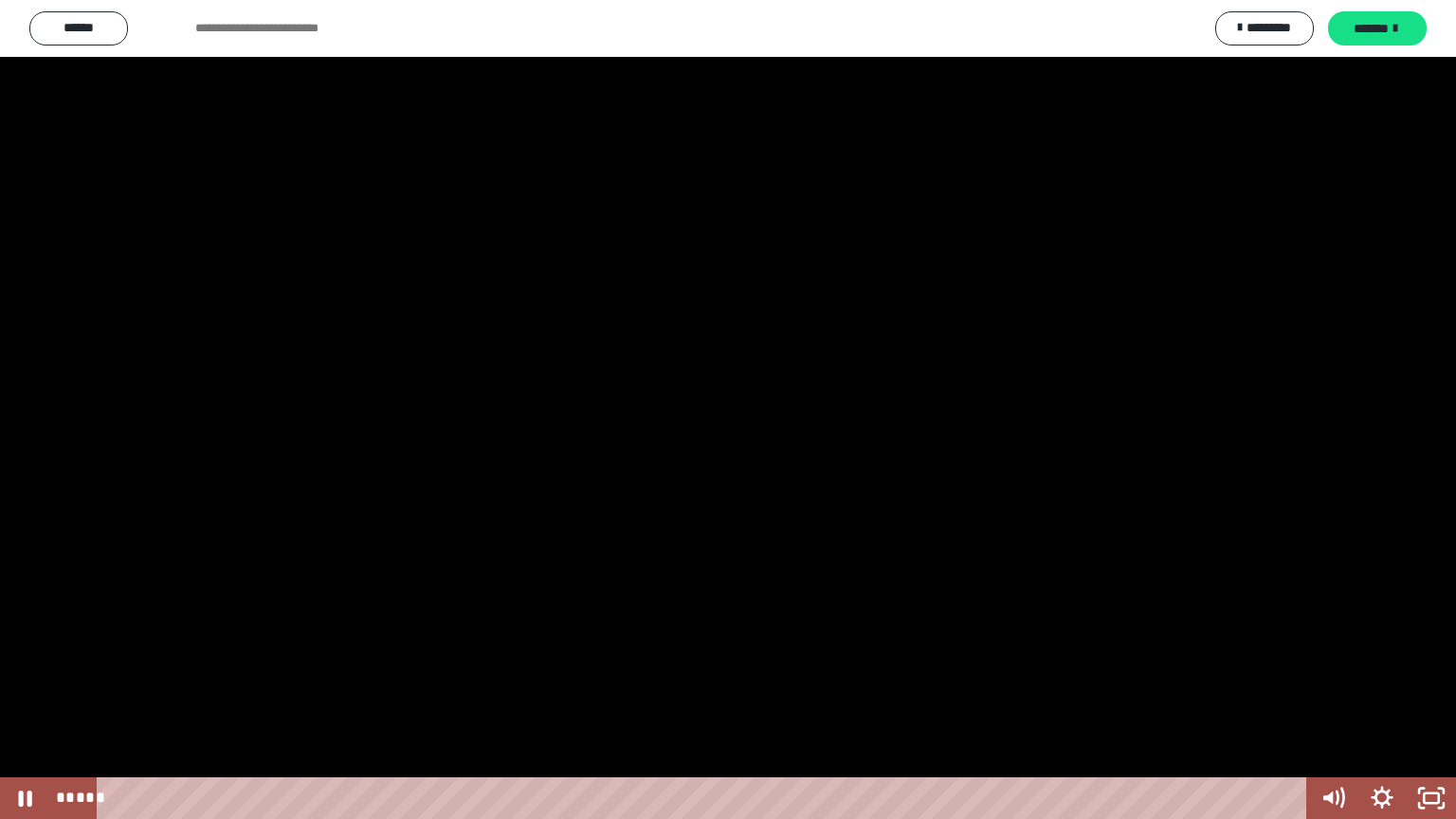 click at bounding box center [728, 410] 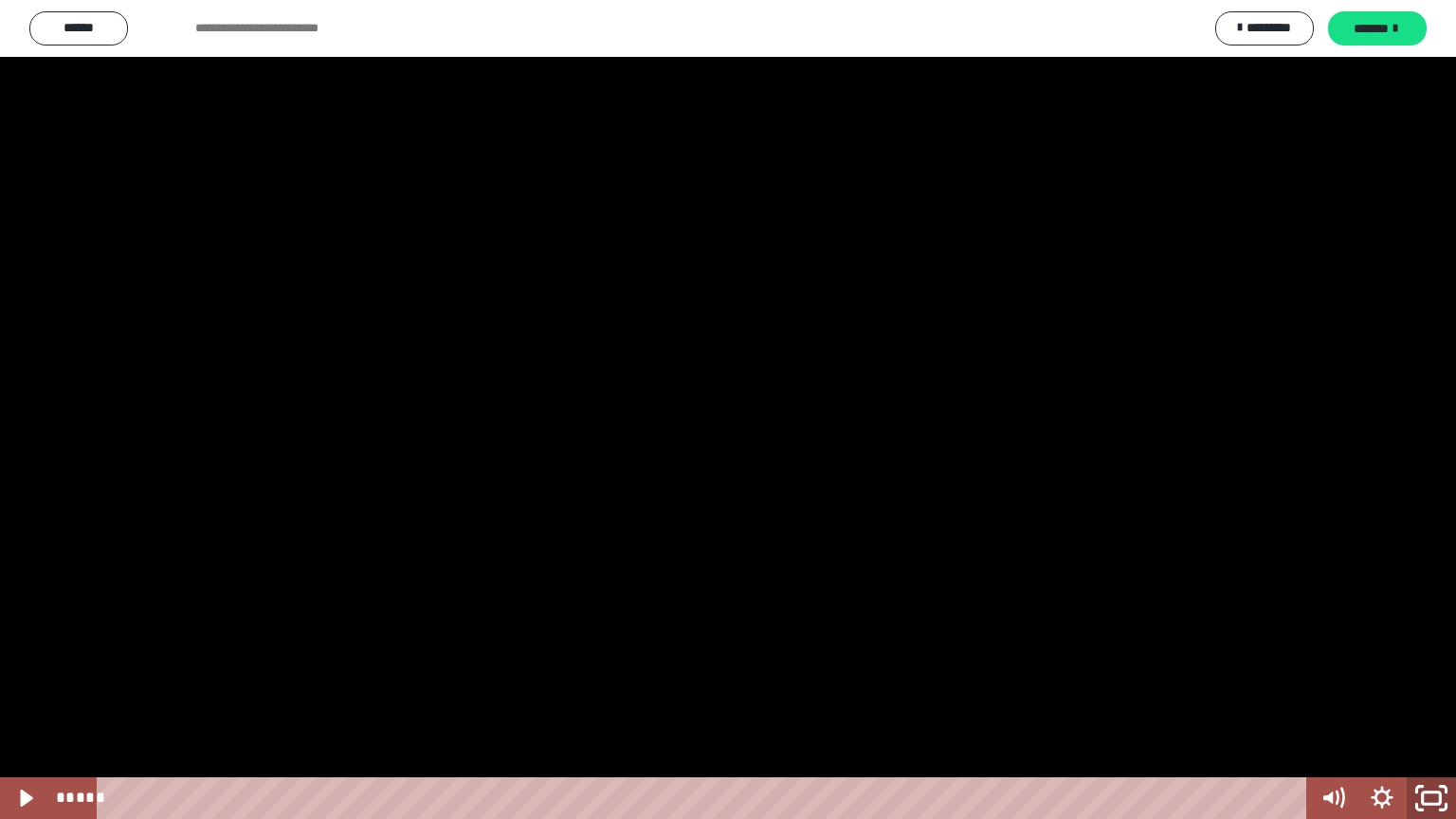 click 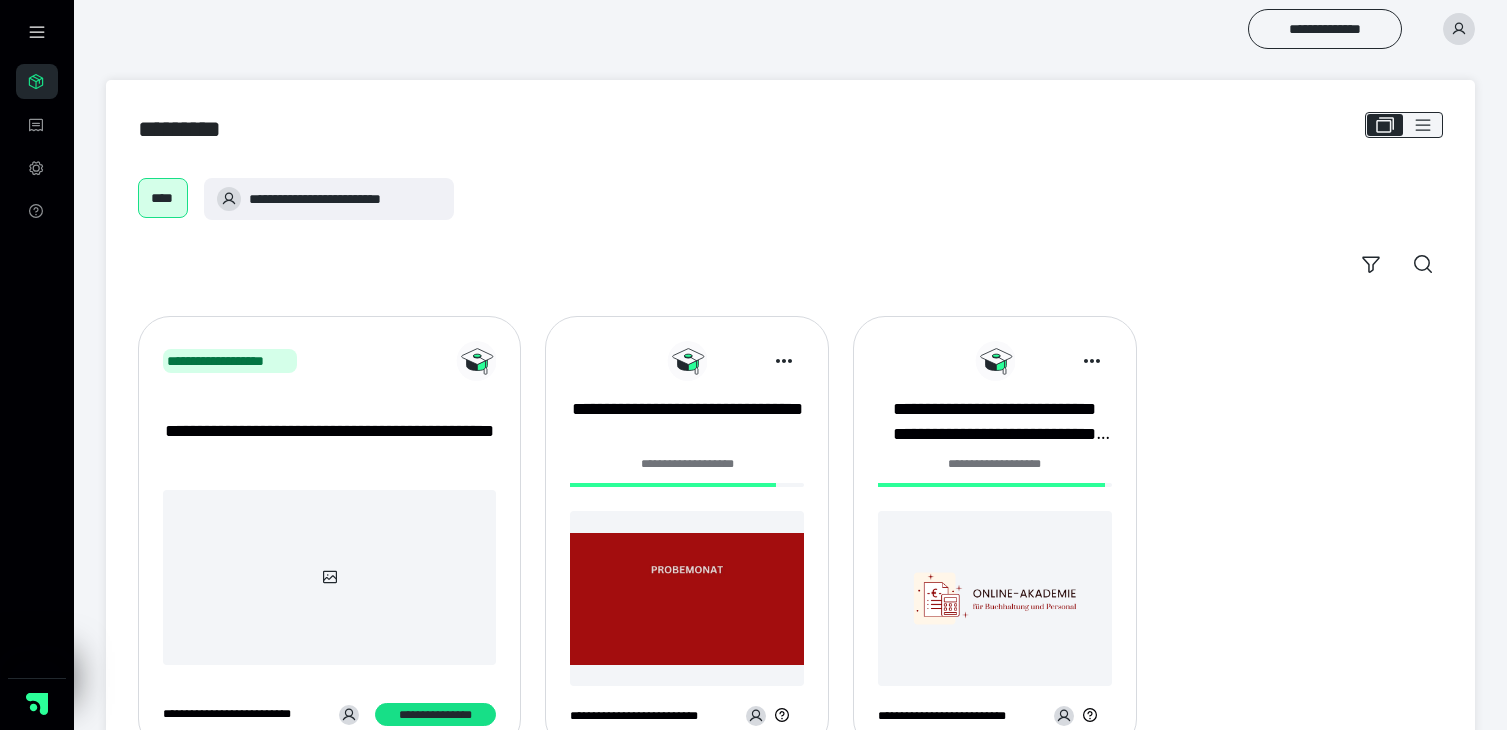 scroll, scrollTop: 0, scrollLeft: 0, axis: both 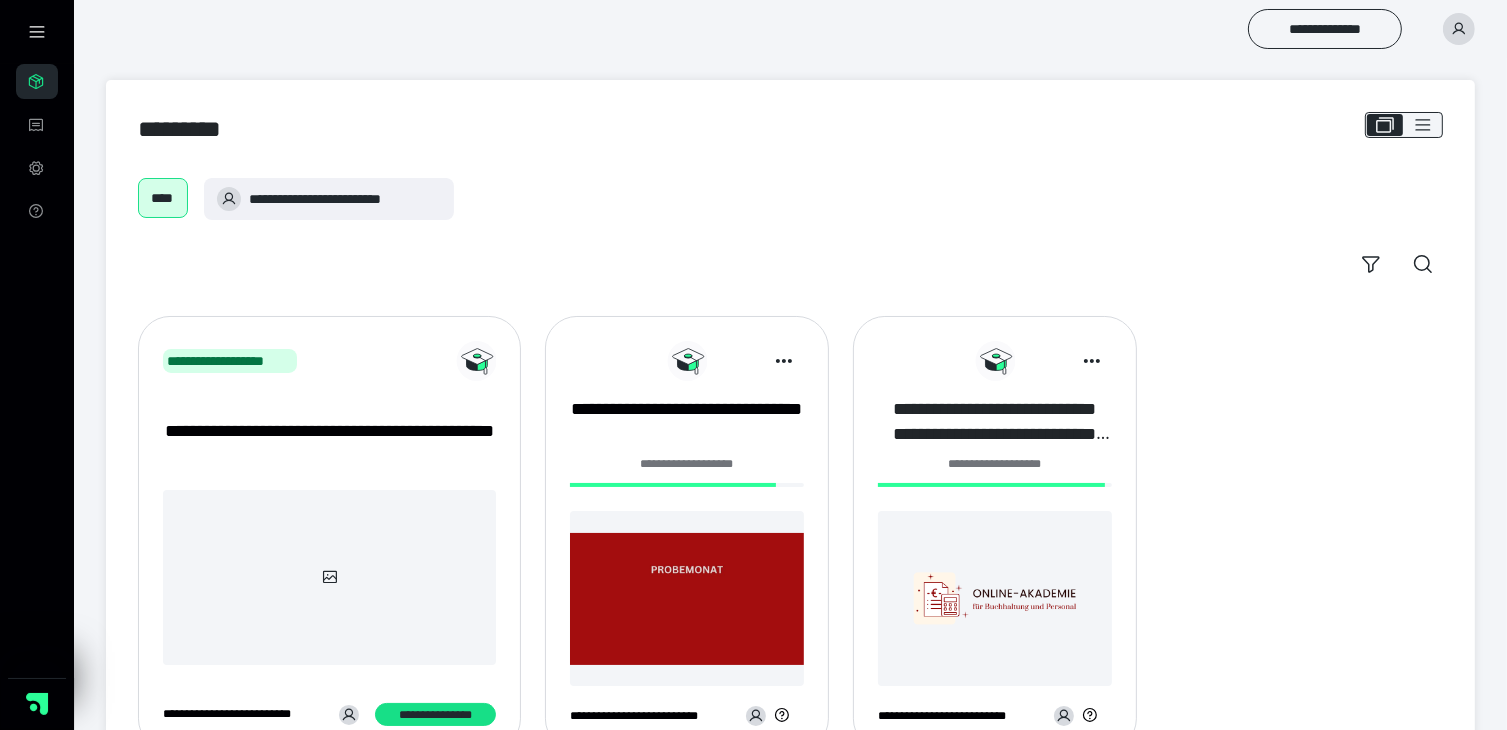 click on "**********" at bounding box center [995, 422] 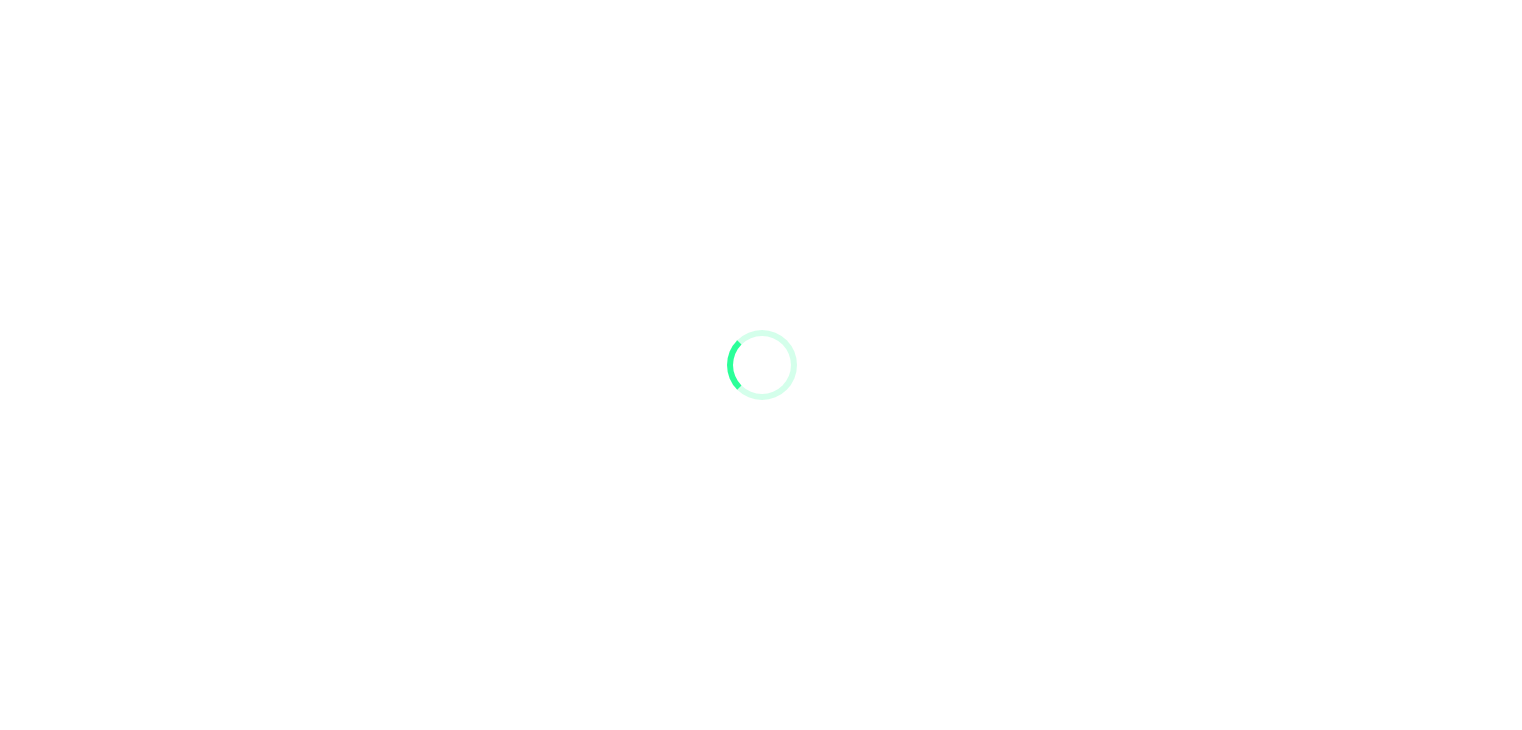 scroll, scrollTop: 0, scrollLeft: 0, axis: both 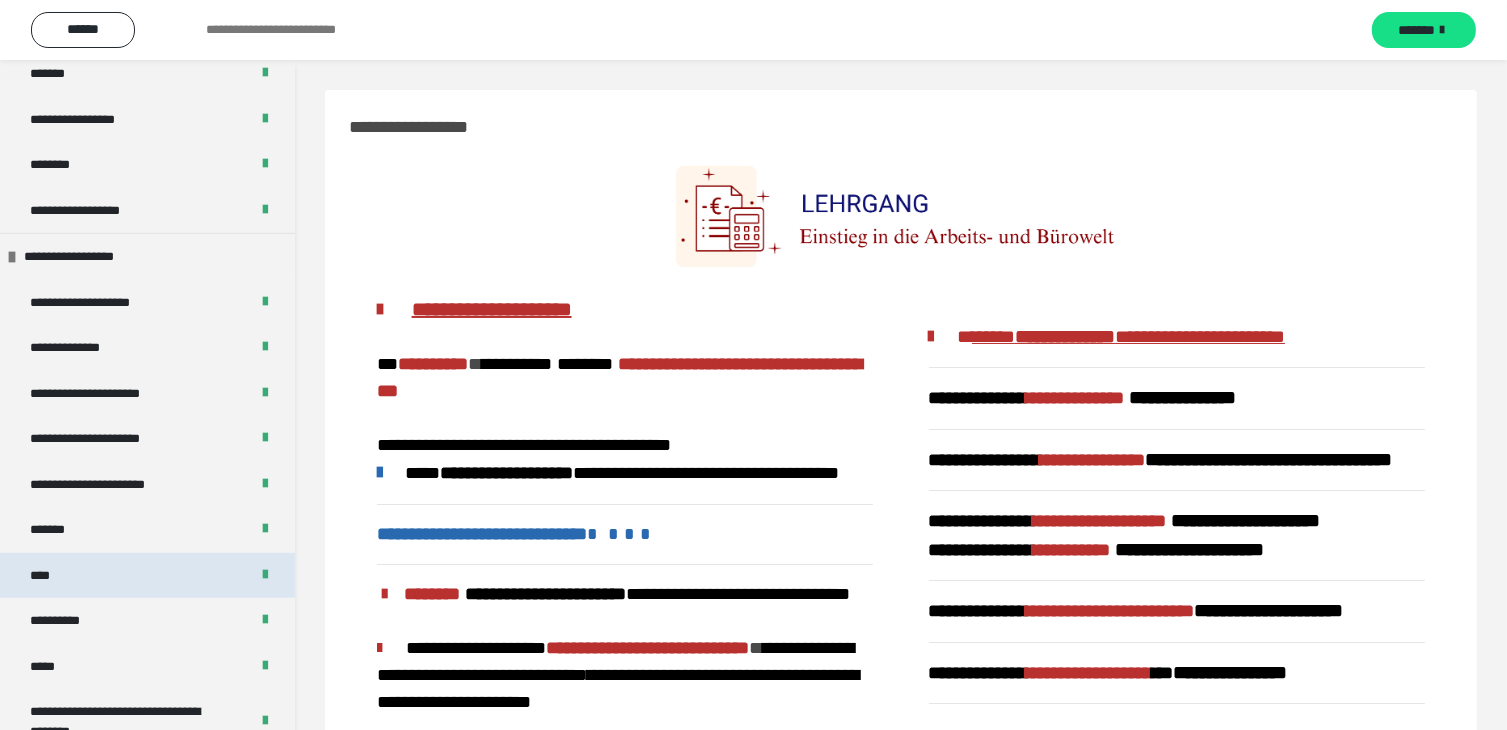 click on "****" at bounding box center [48, 576] 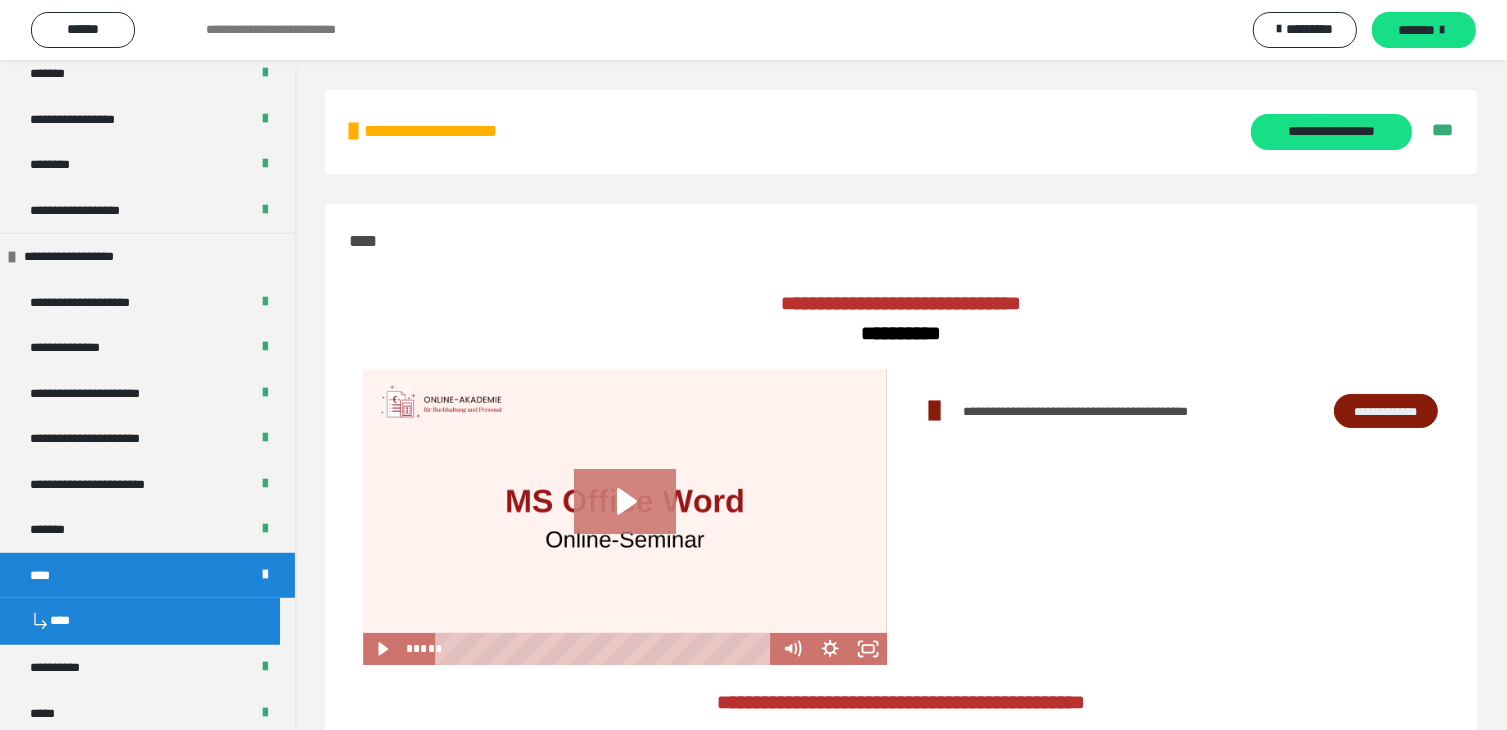 click 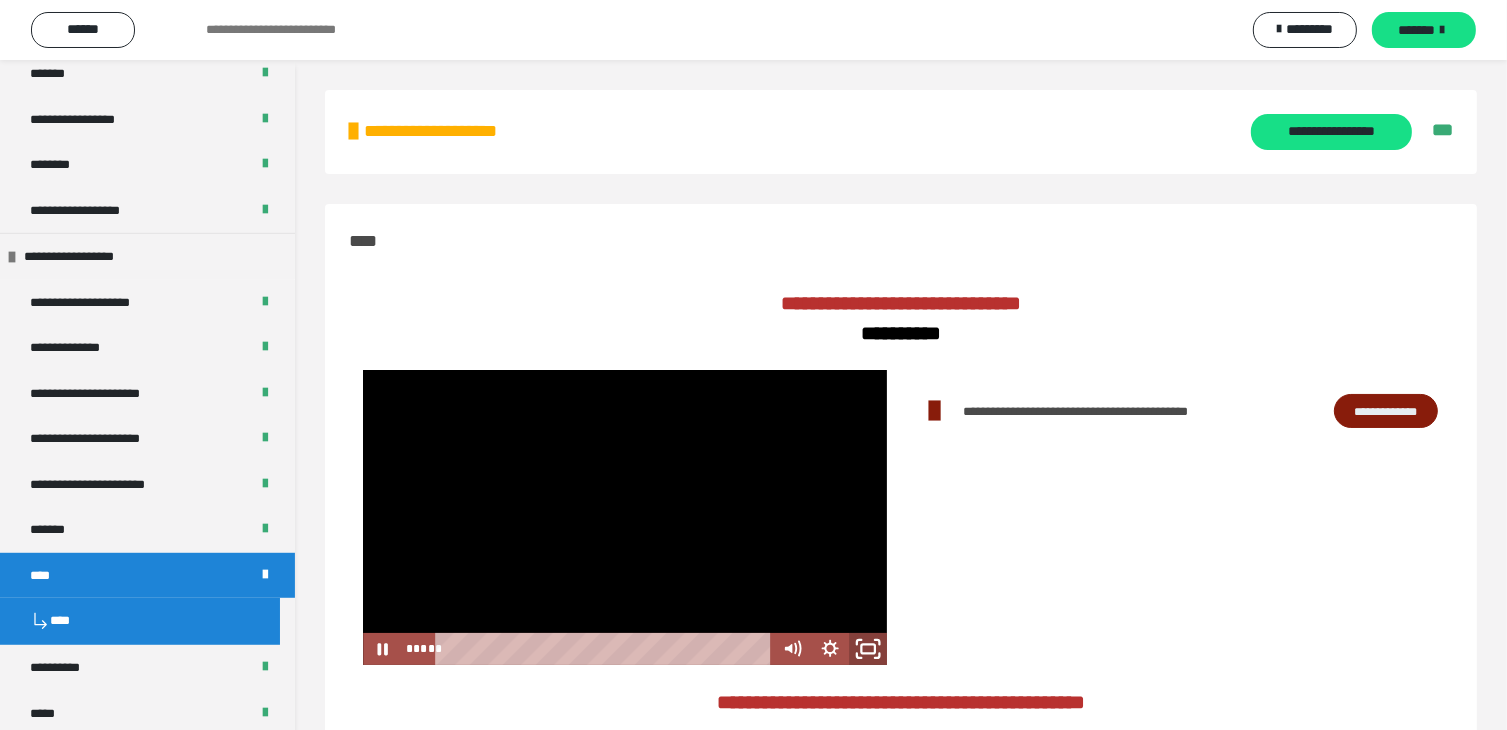 click 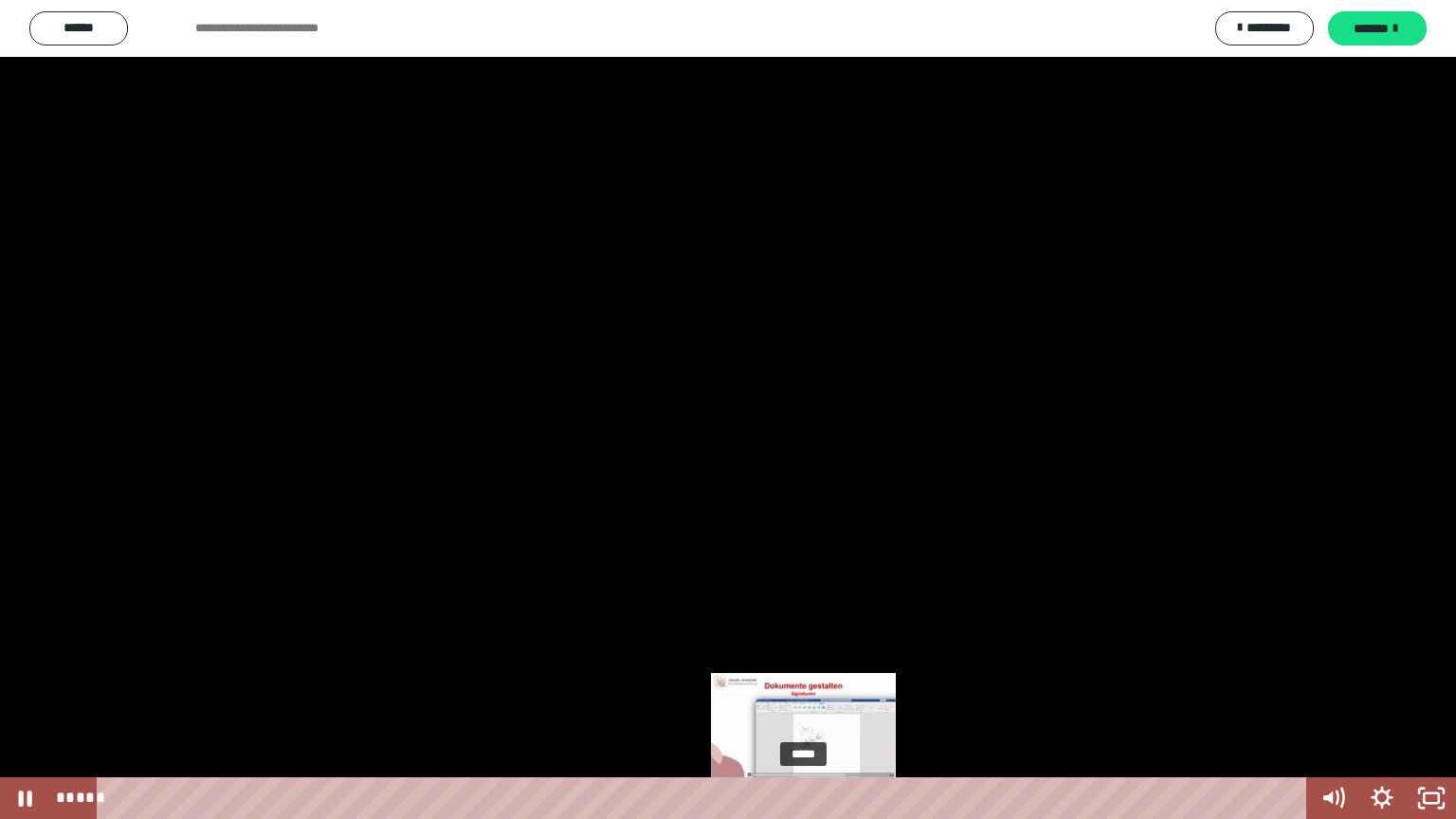 click at bounding box center [803, 798] 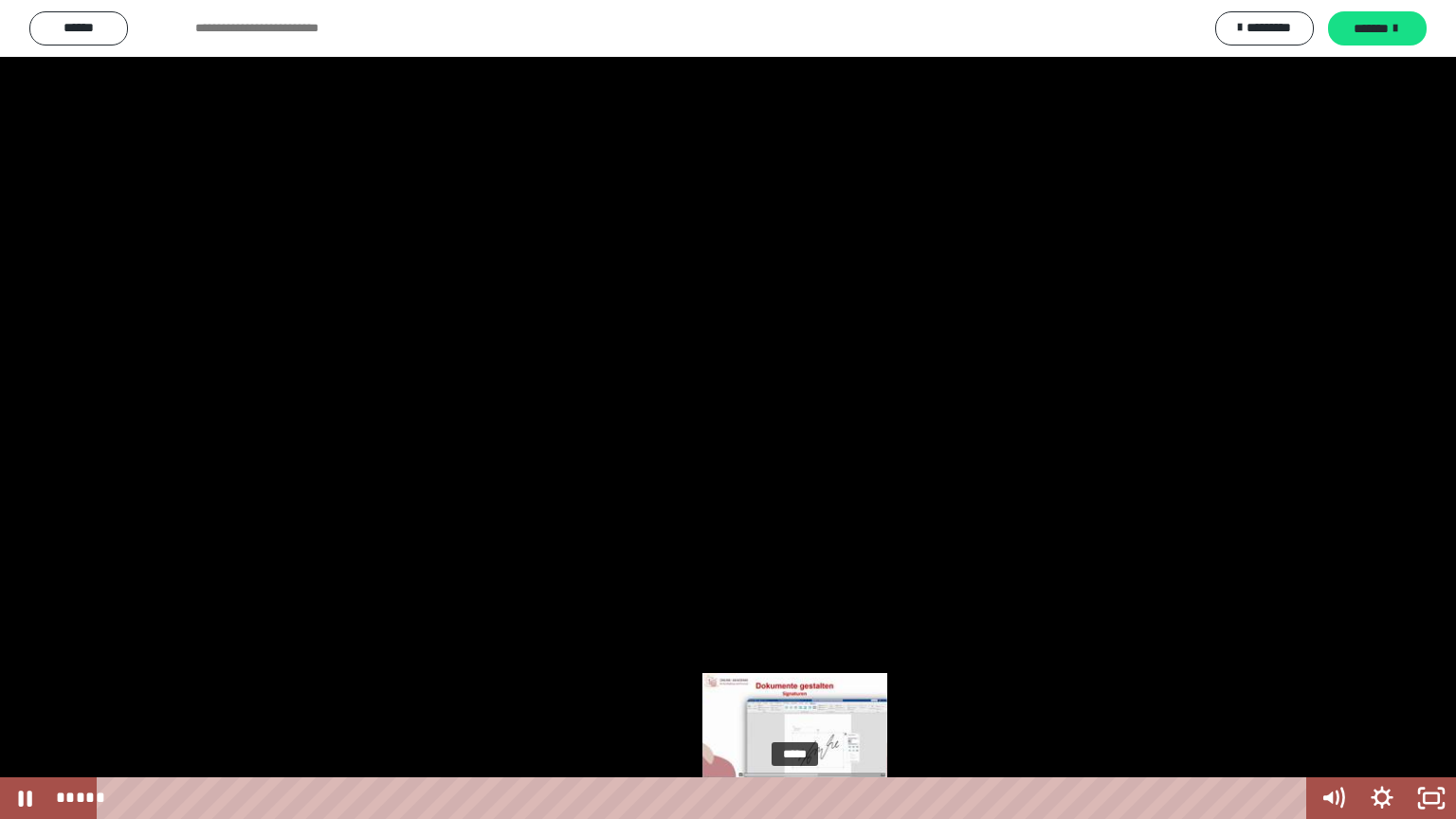 click on "*****" at bounding box center [705, 798] 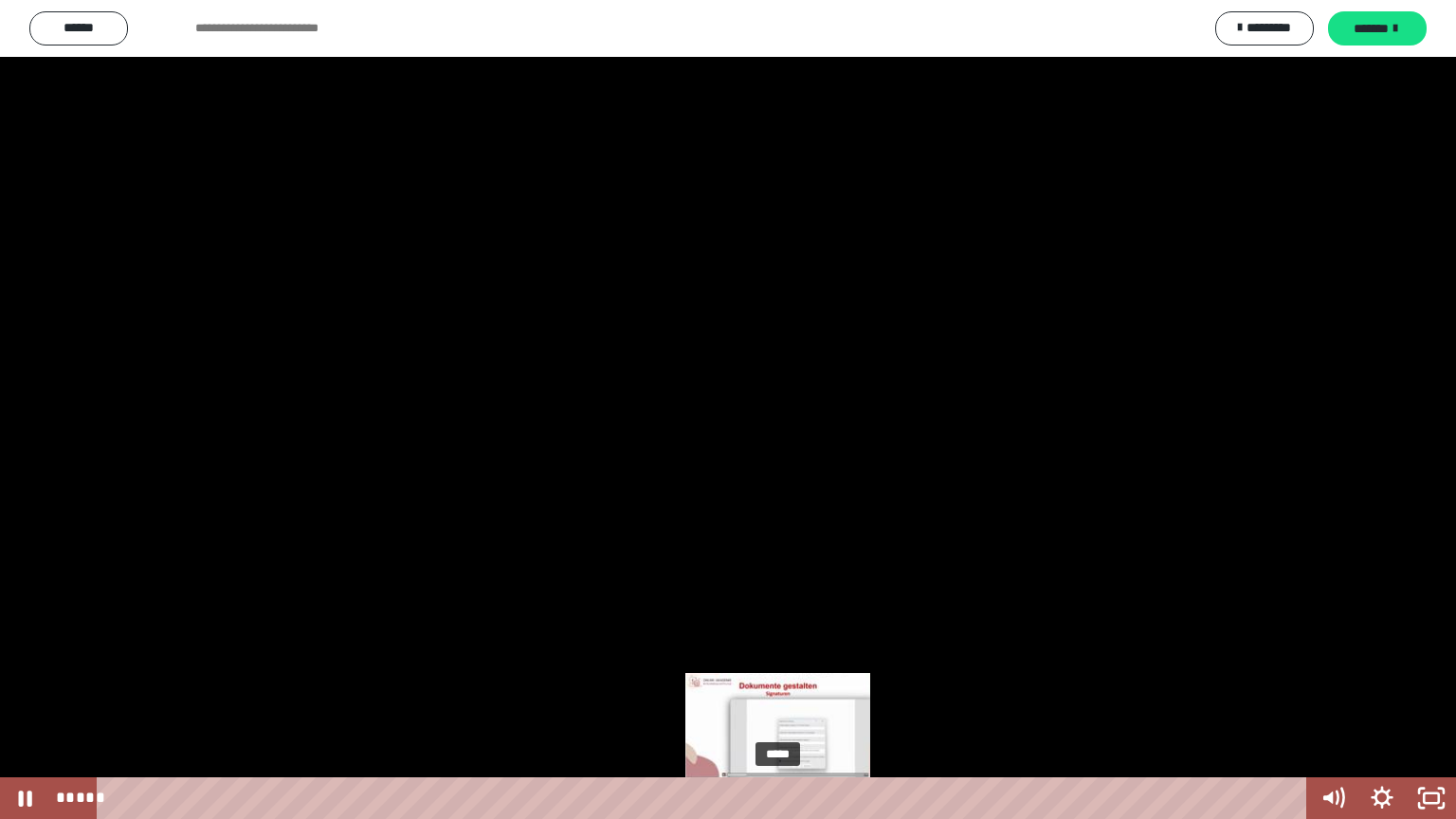 click on "*****" at bounding box center [705, 798] 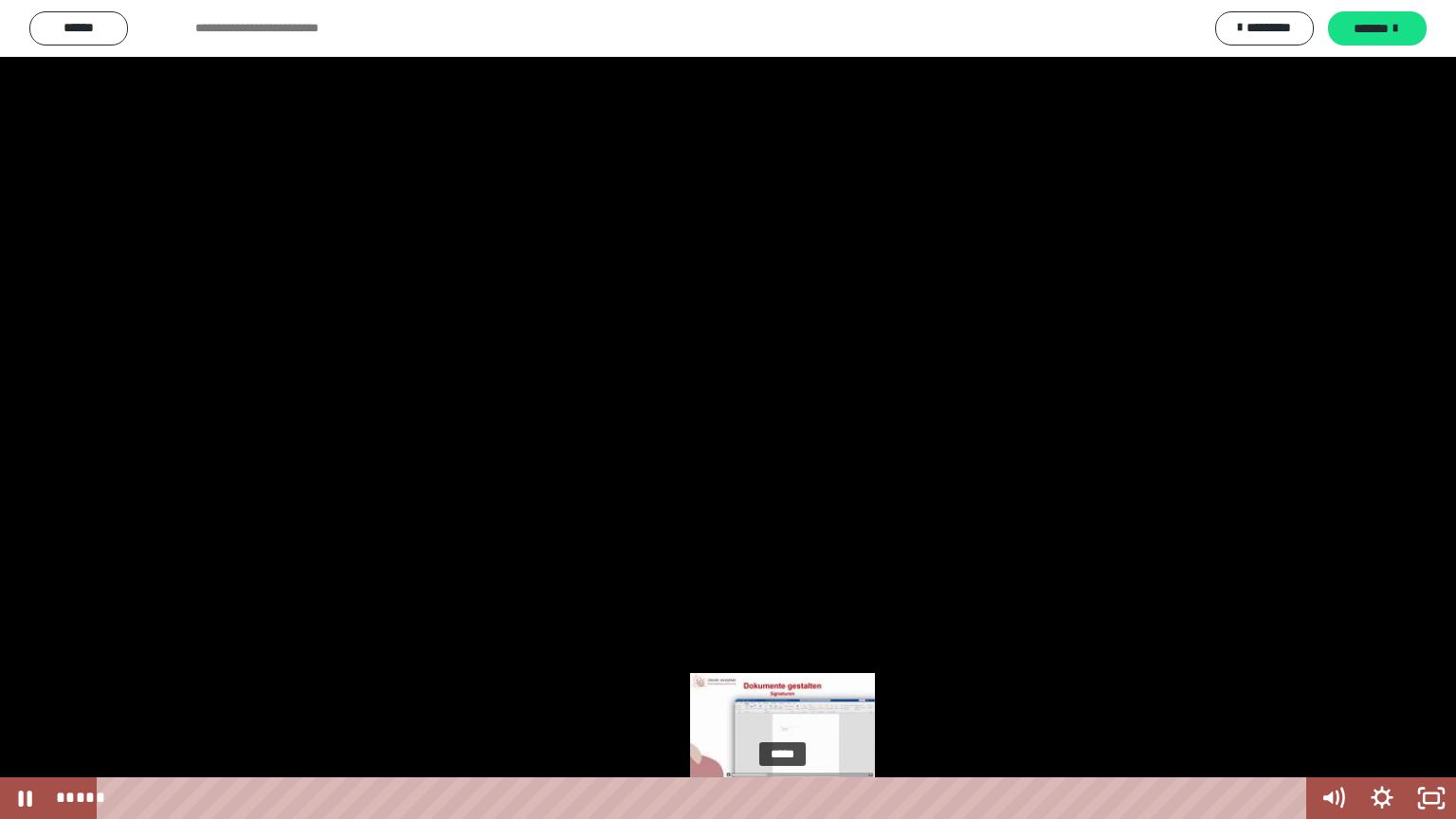 click at bounding box center [782, 798] 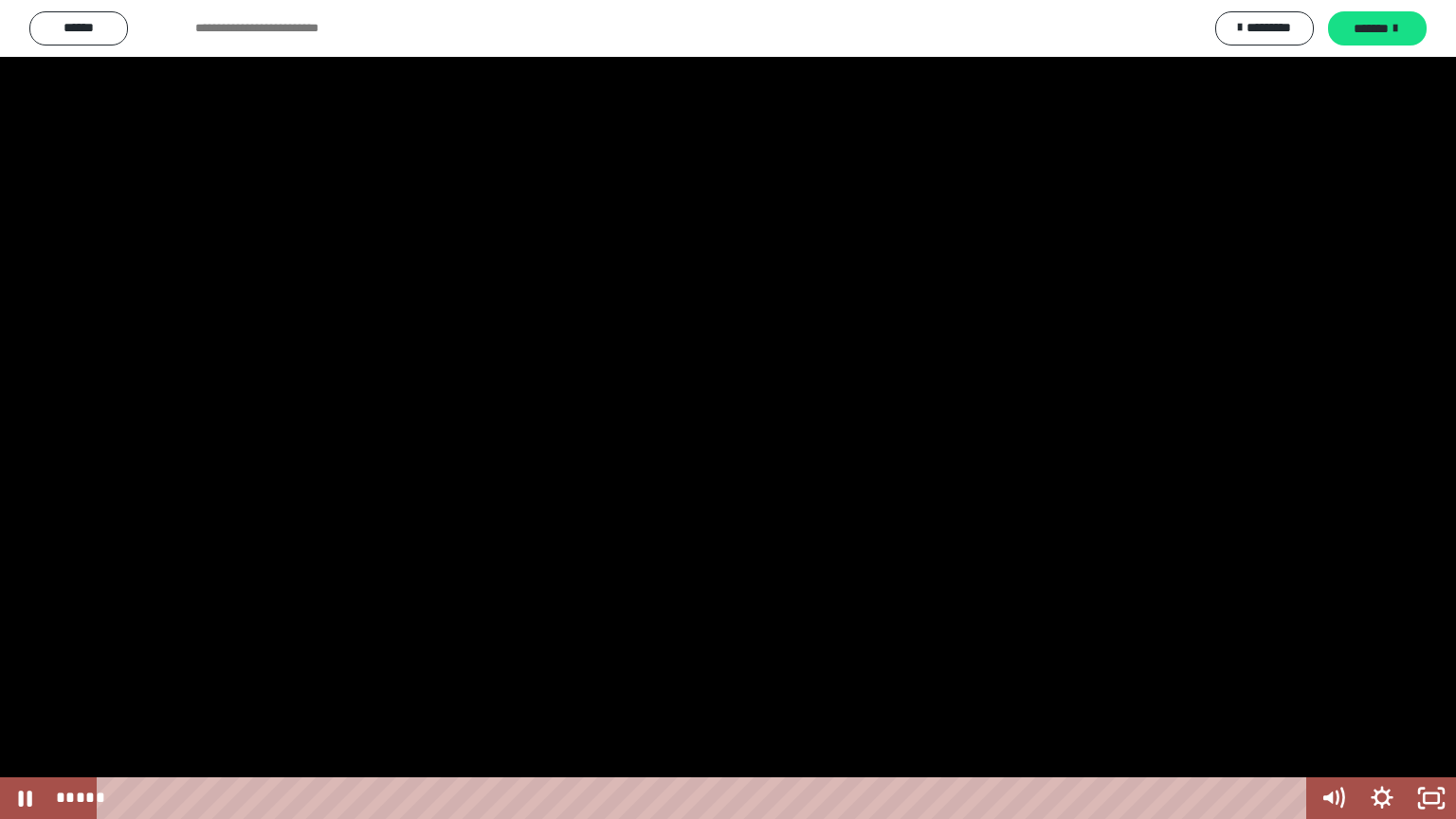 click at bounding box center [728, 410] 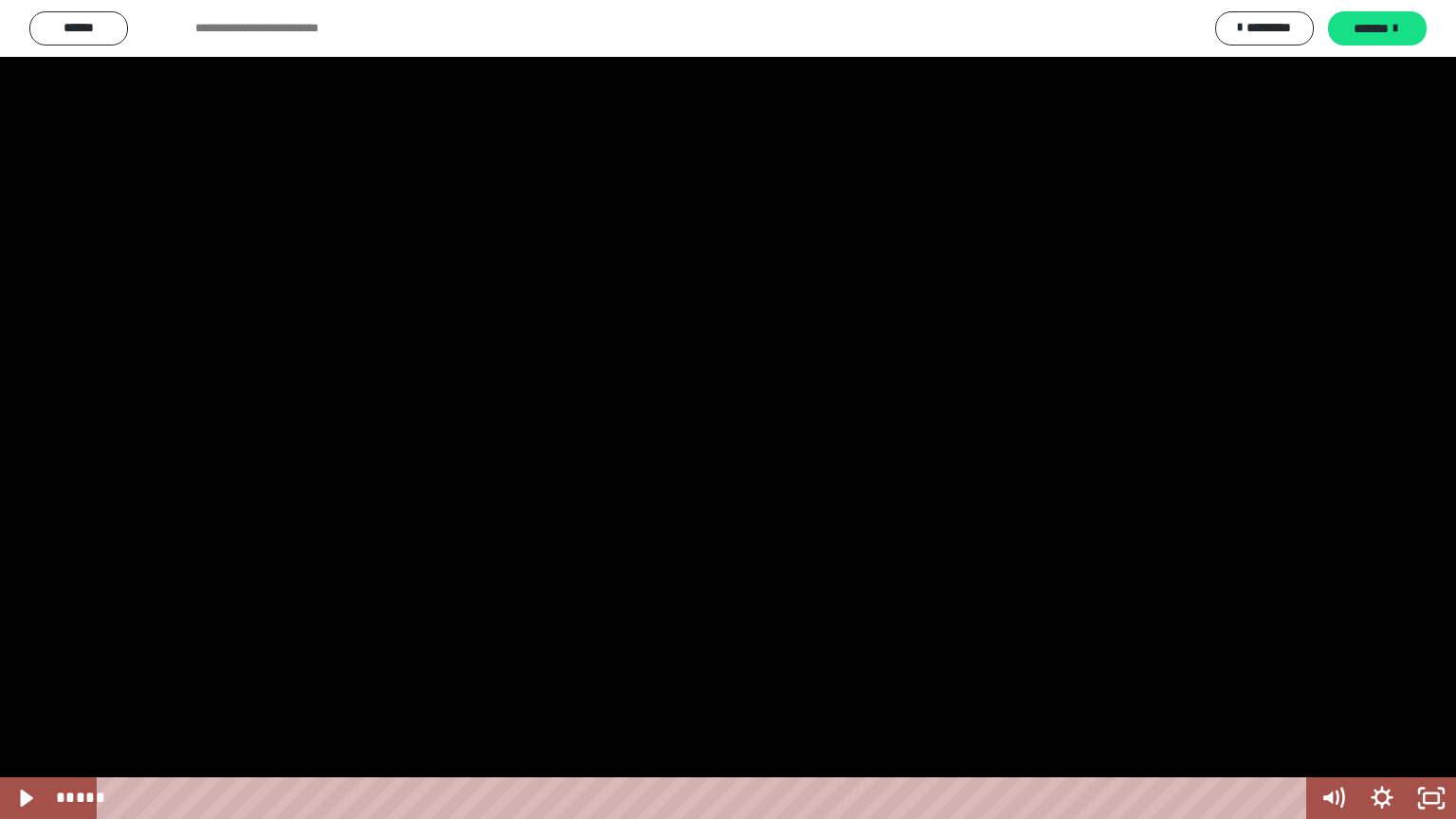 click at bounding box center (728, 410) 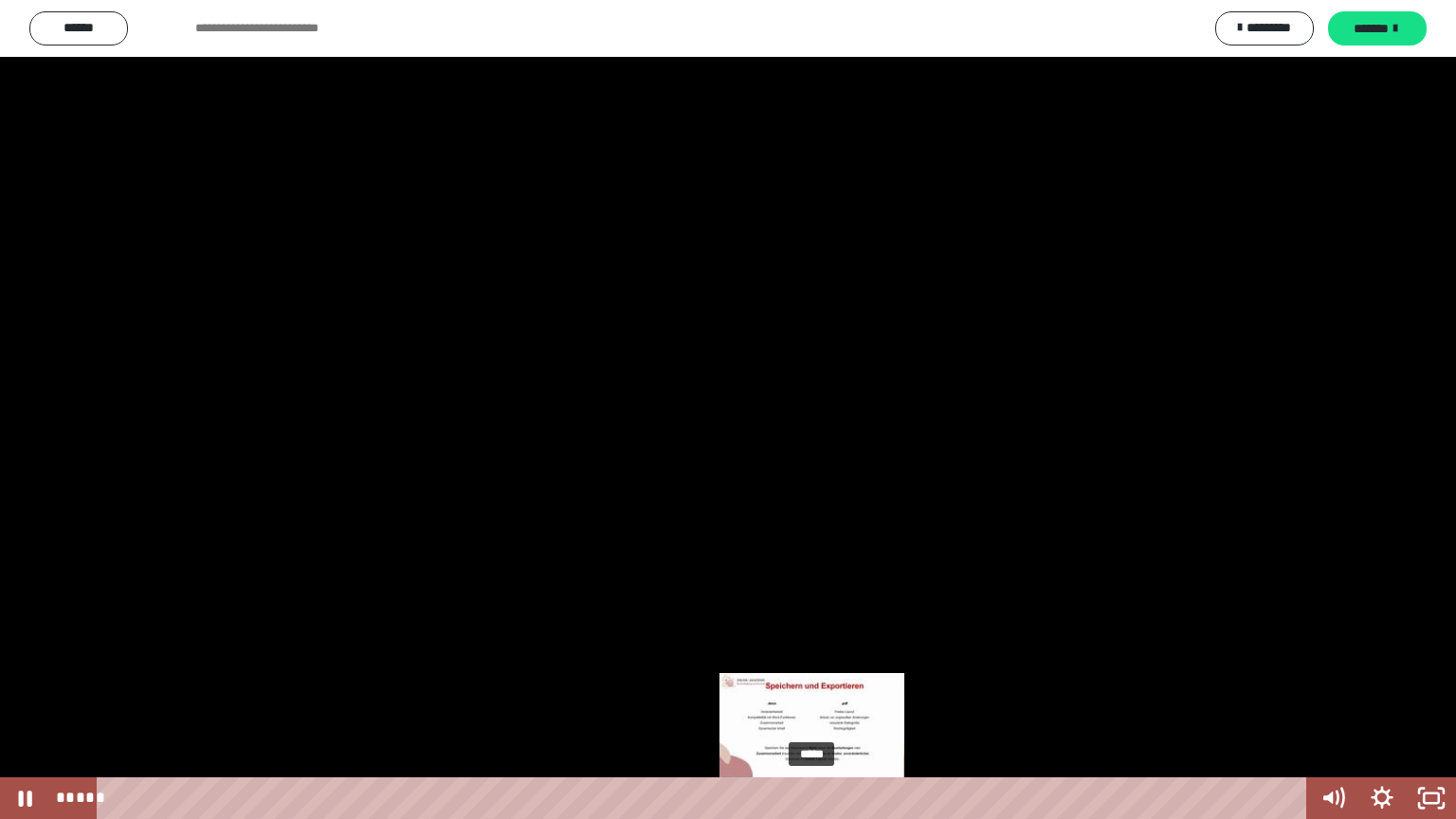 click on "*****" at bounding box center (705, 798) 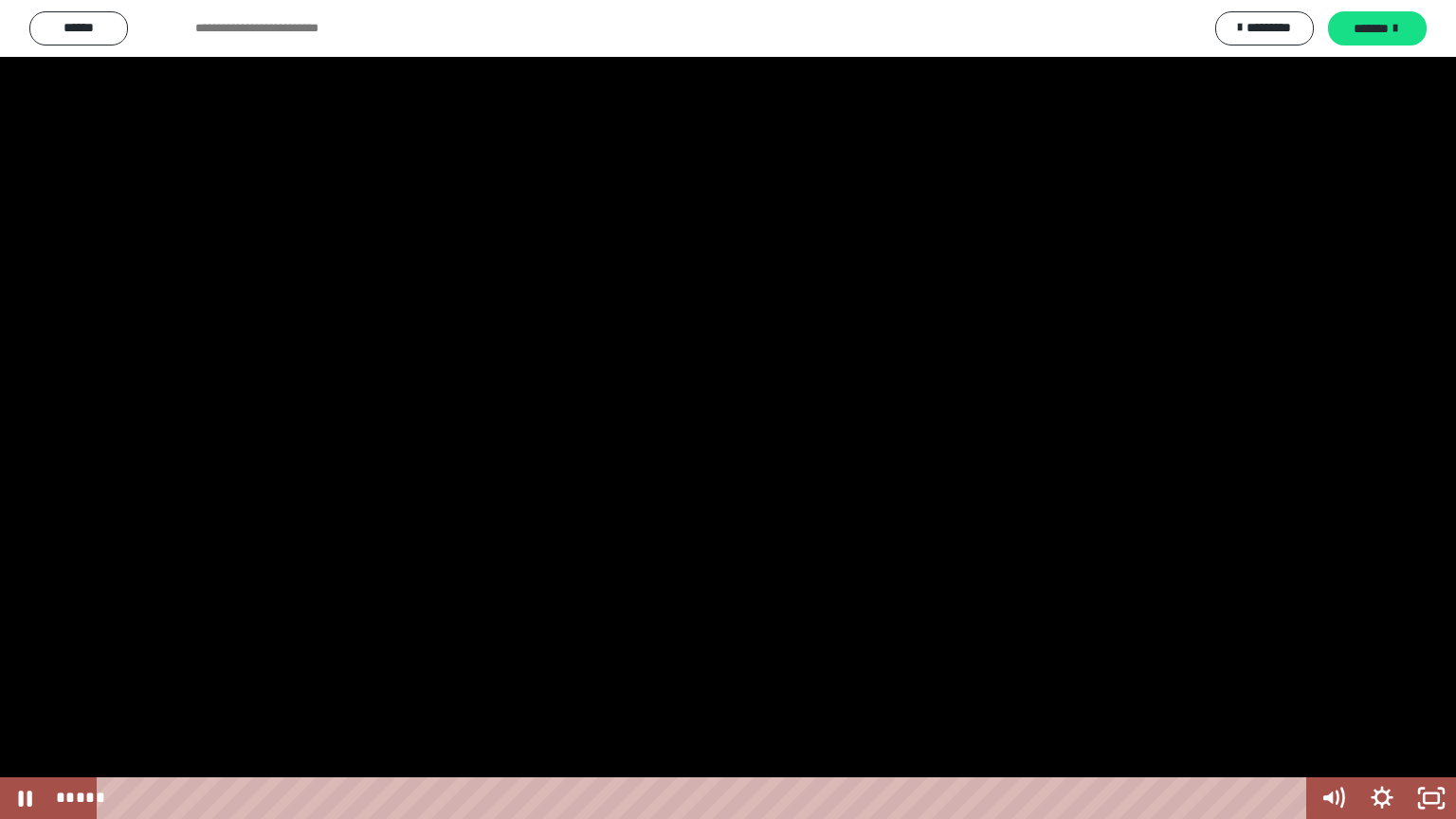 click at bounding box center (728, 410) 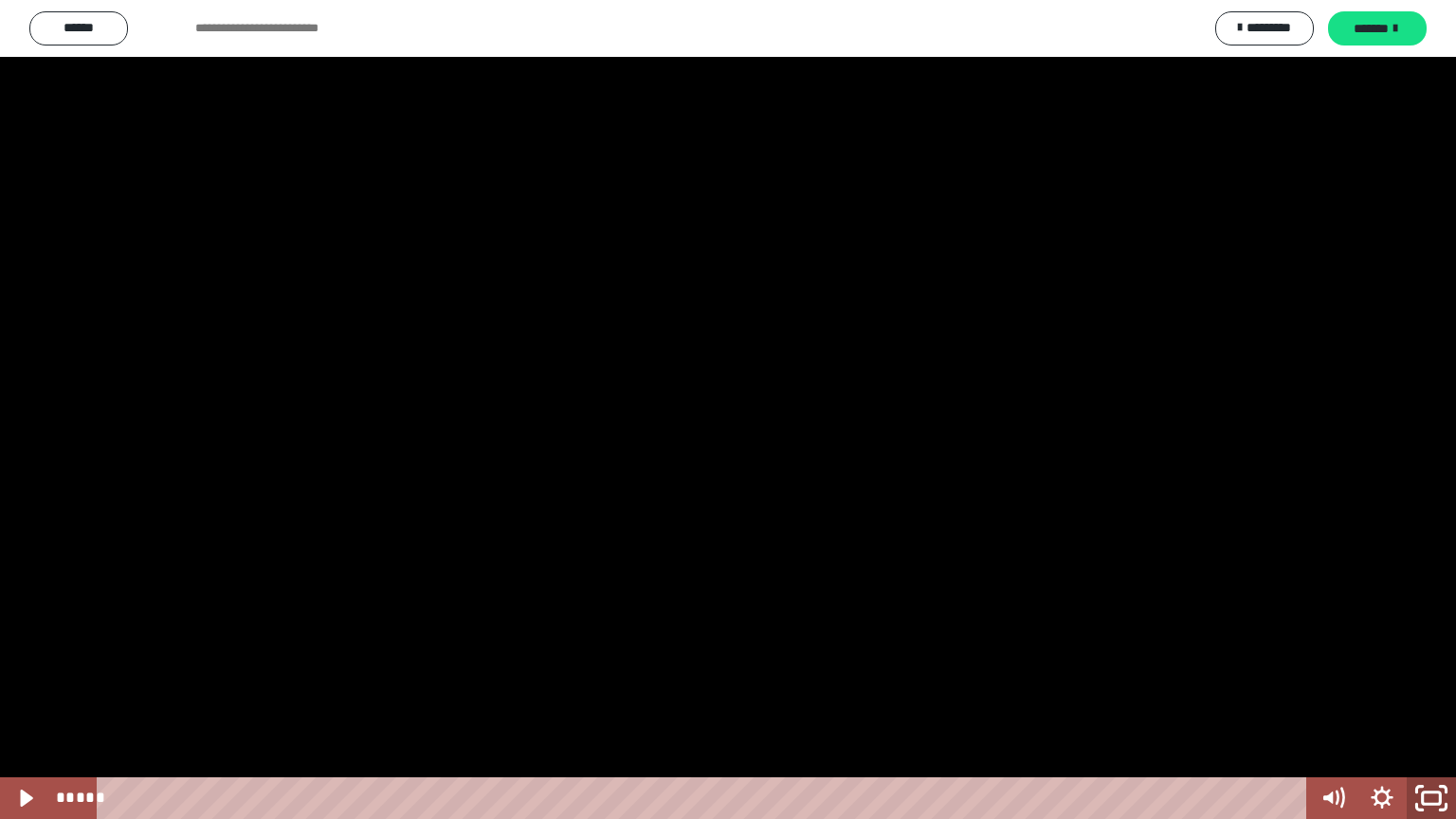 click 